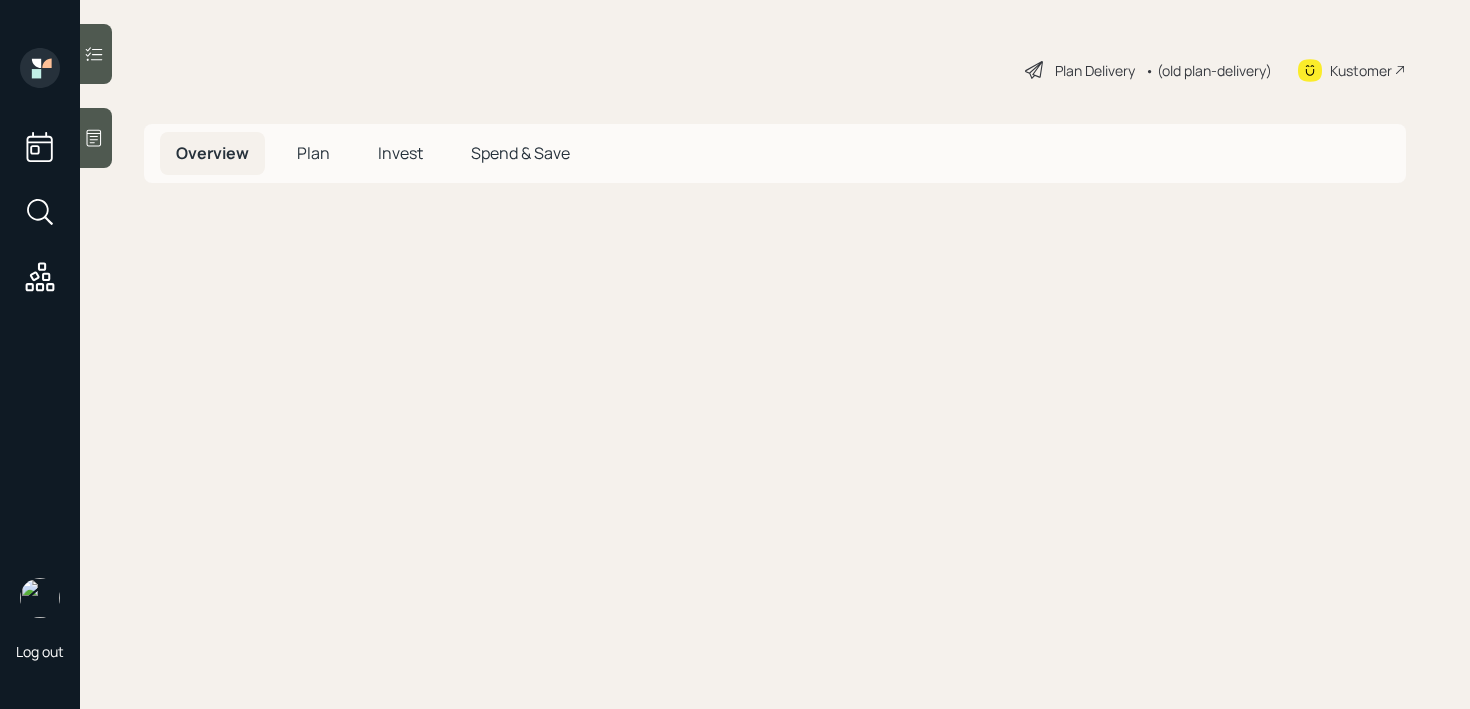 scroll, scrollTop: 0, scrollLeft: 0, axis: both 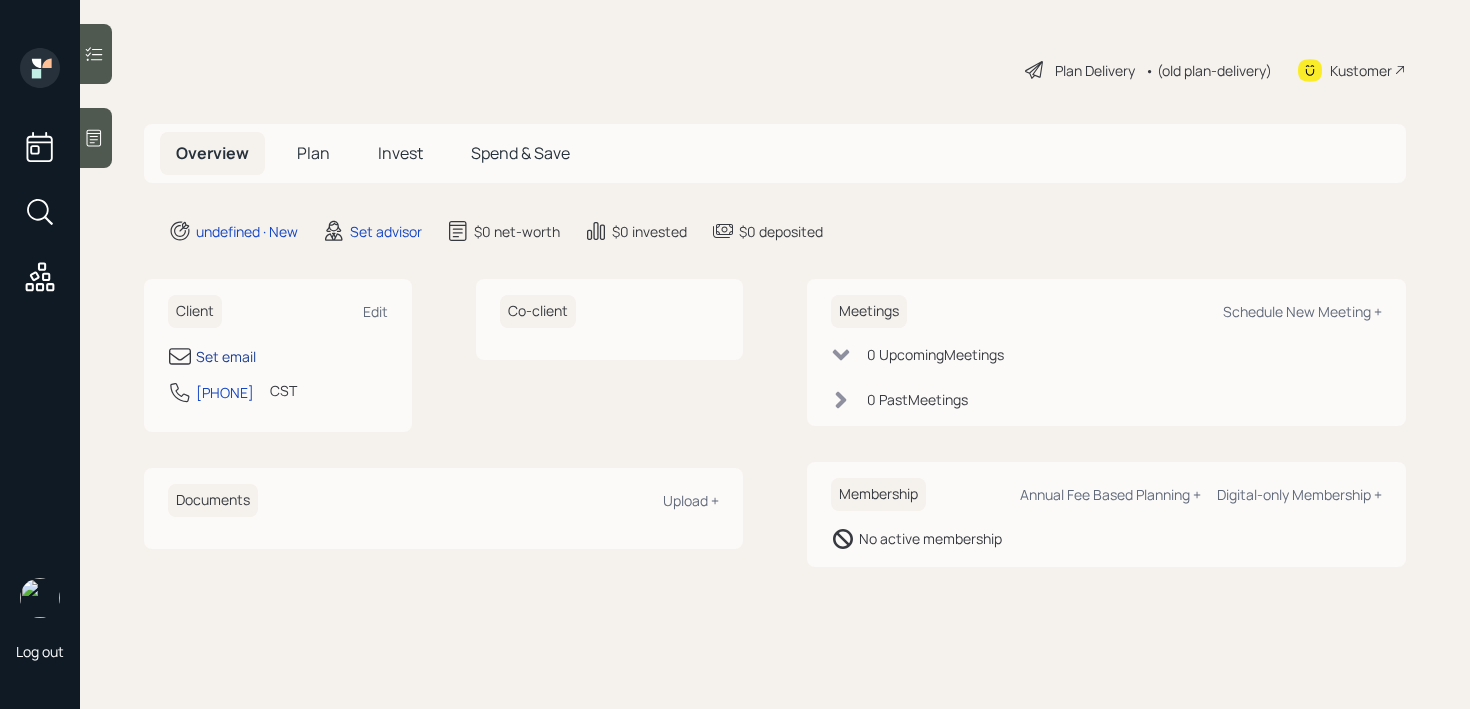 click on "Set email" at bounding box center (226, 356) 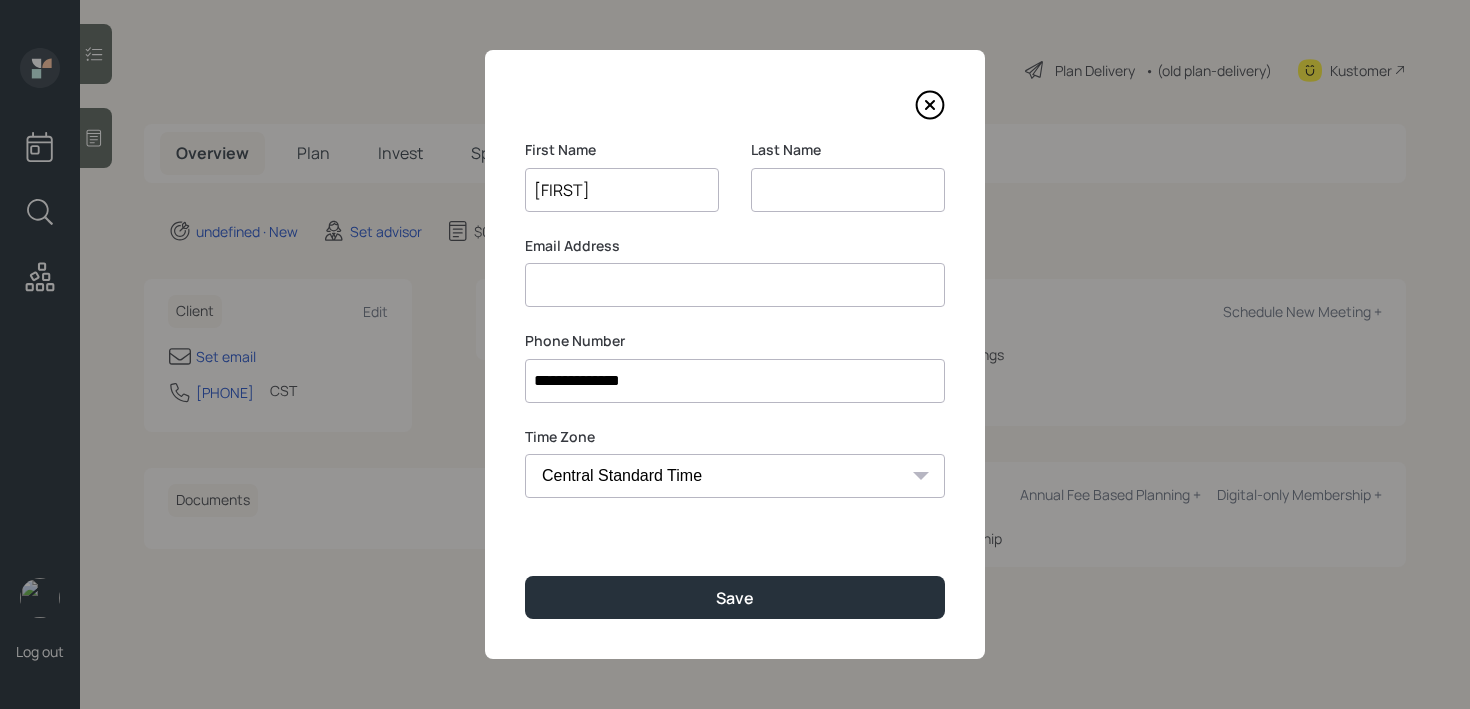 type on "[FIRST]" 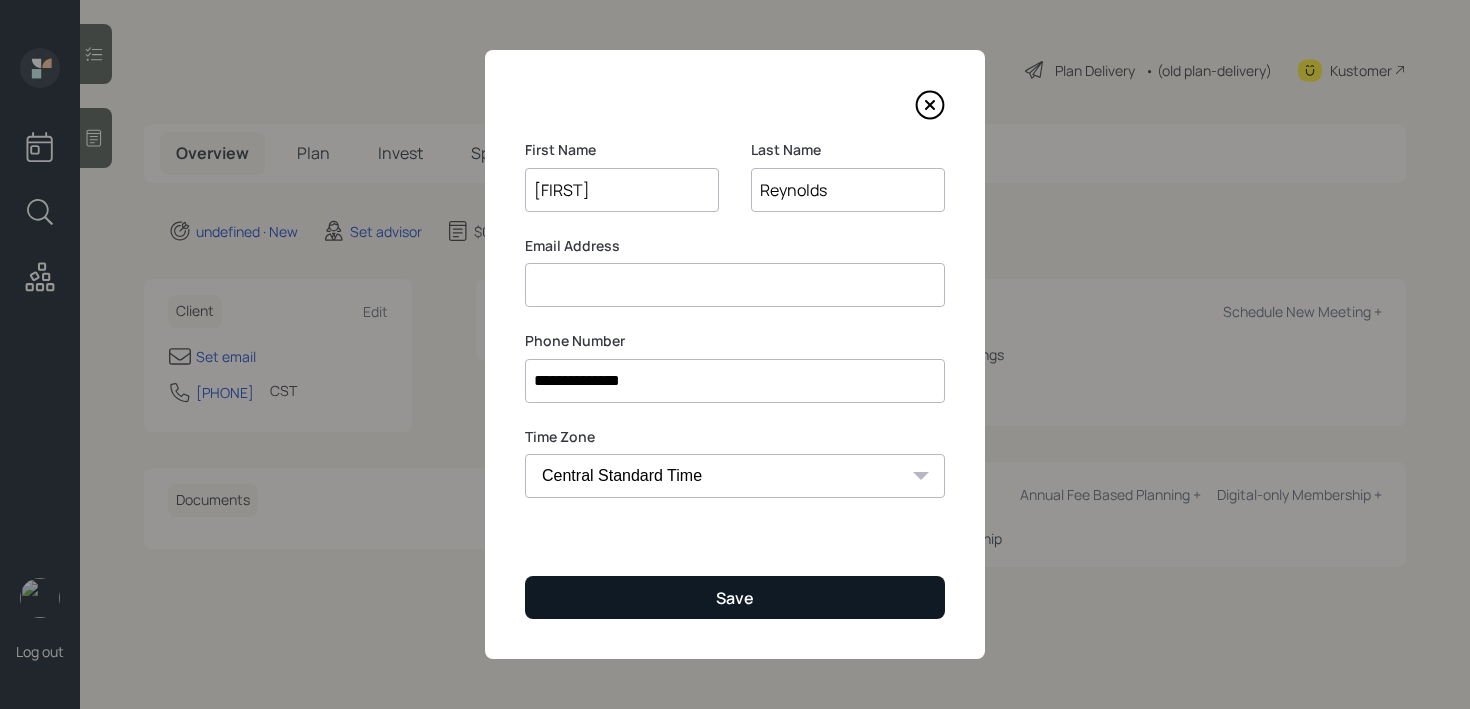 type on "Reynolds" 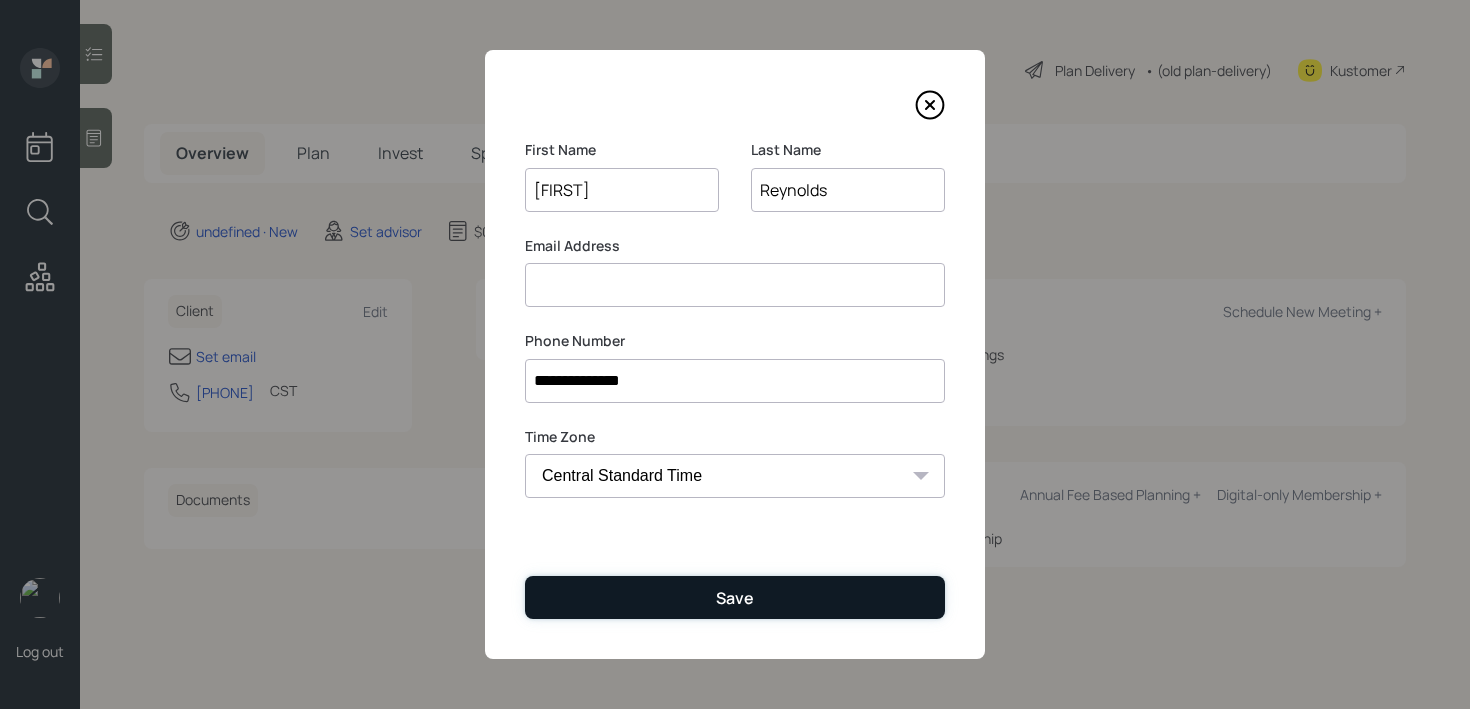 click on "Save" at bounding box center (735, 597) 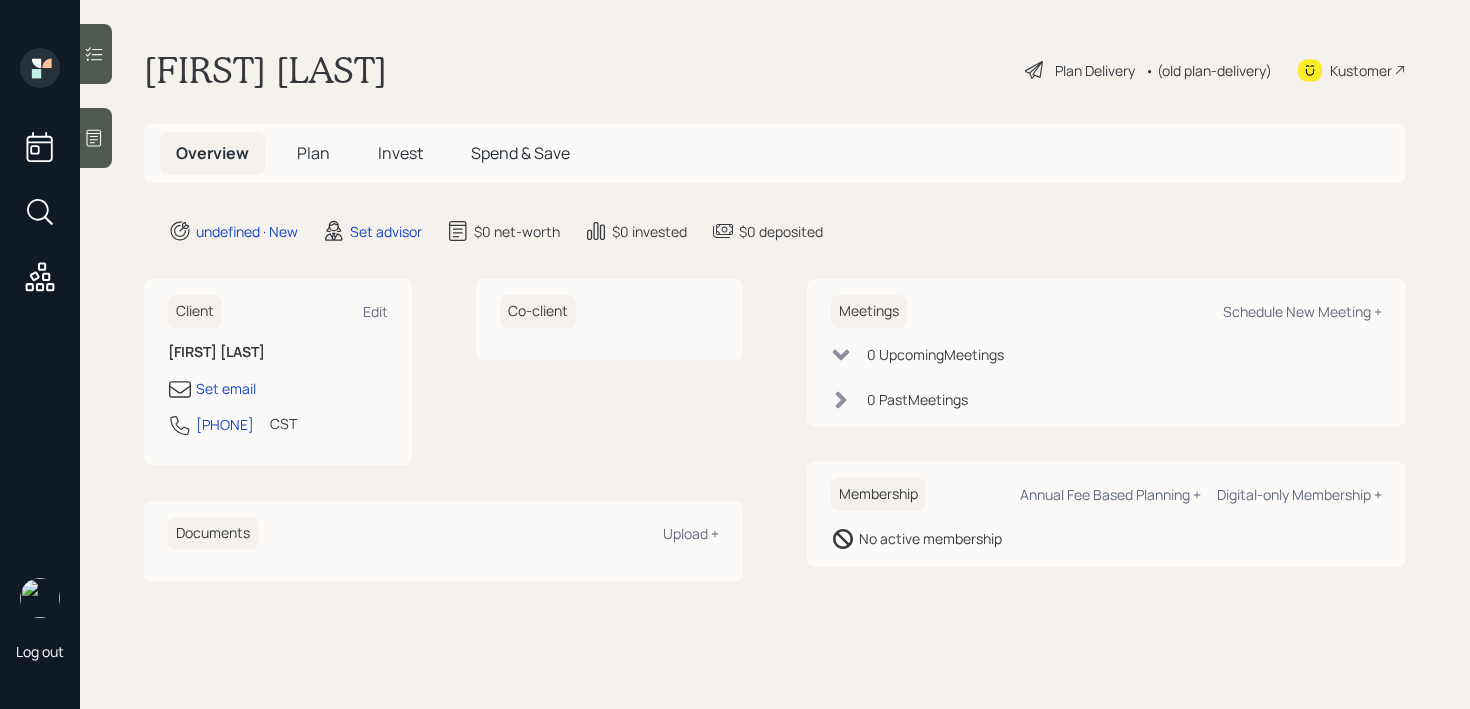 click 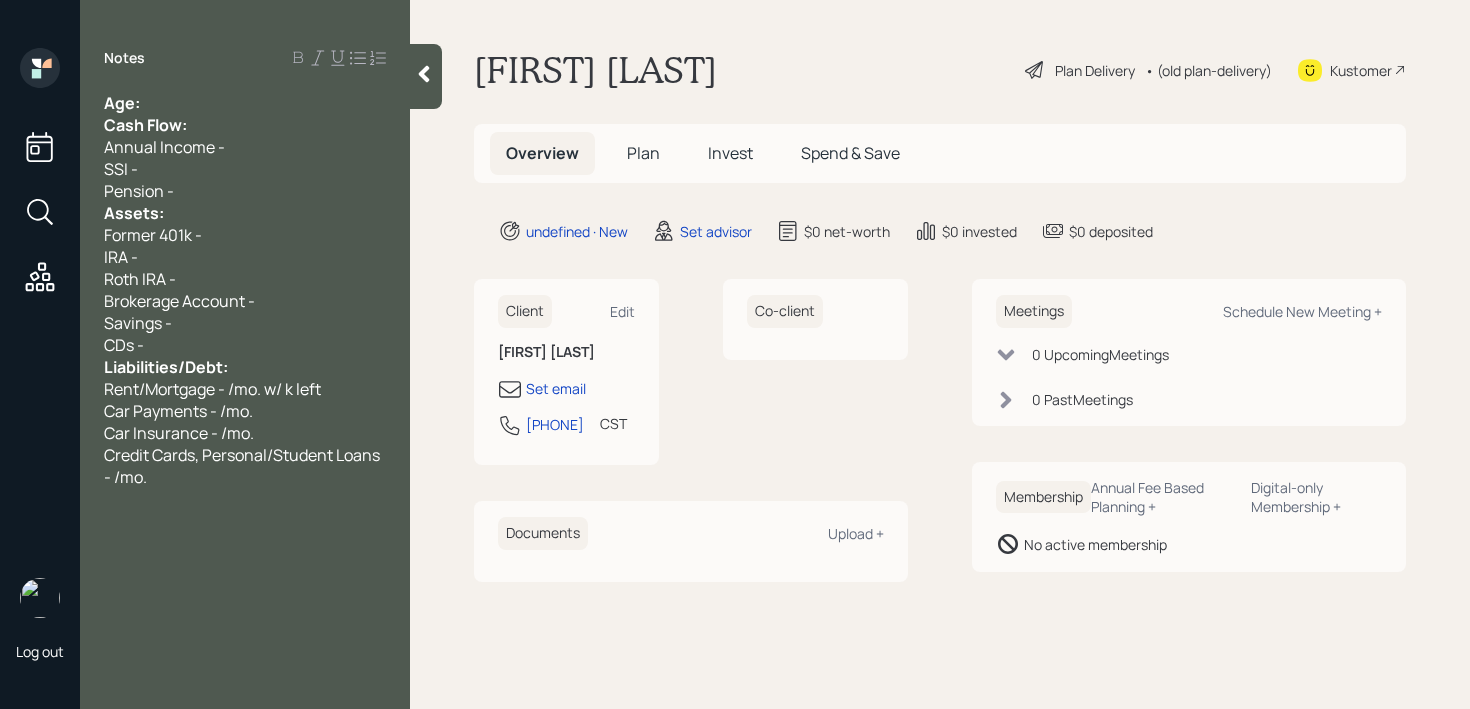 click on "Age:" at bounding box center [245, 103] 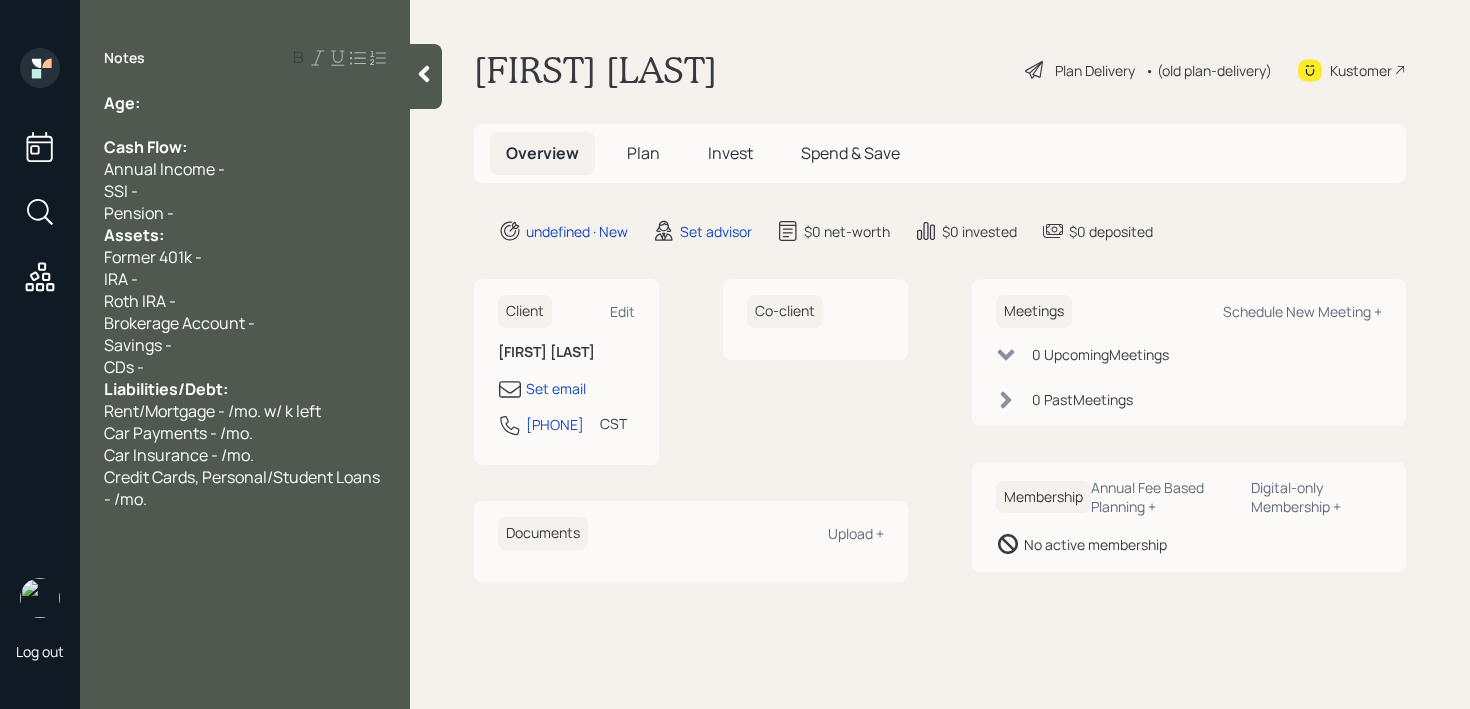 click on "Pension -" at bounding box center [245, 213] 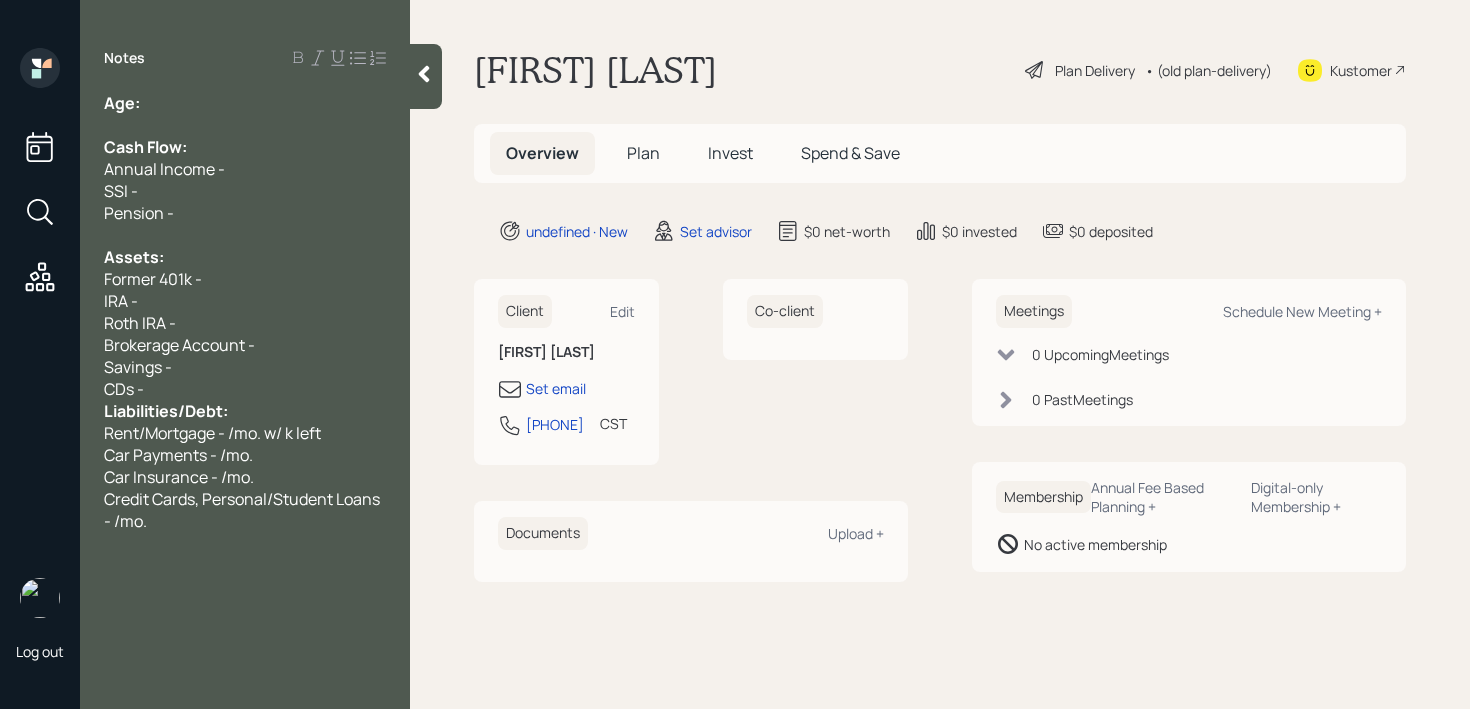 click on "CDs -" at bounding box center [245, 389] 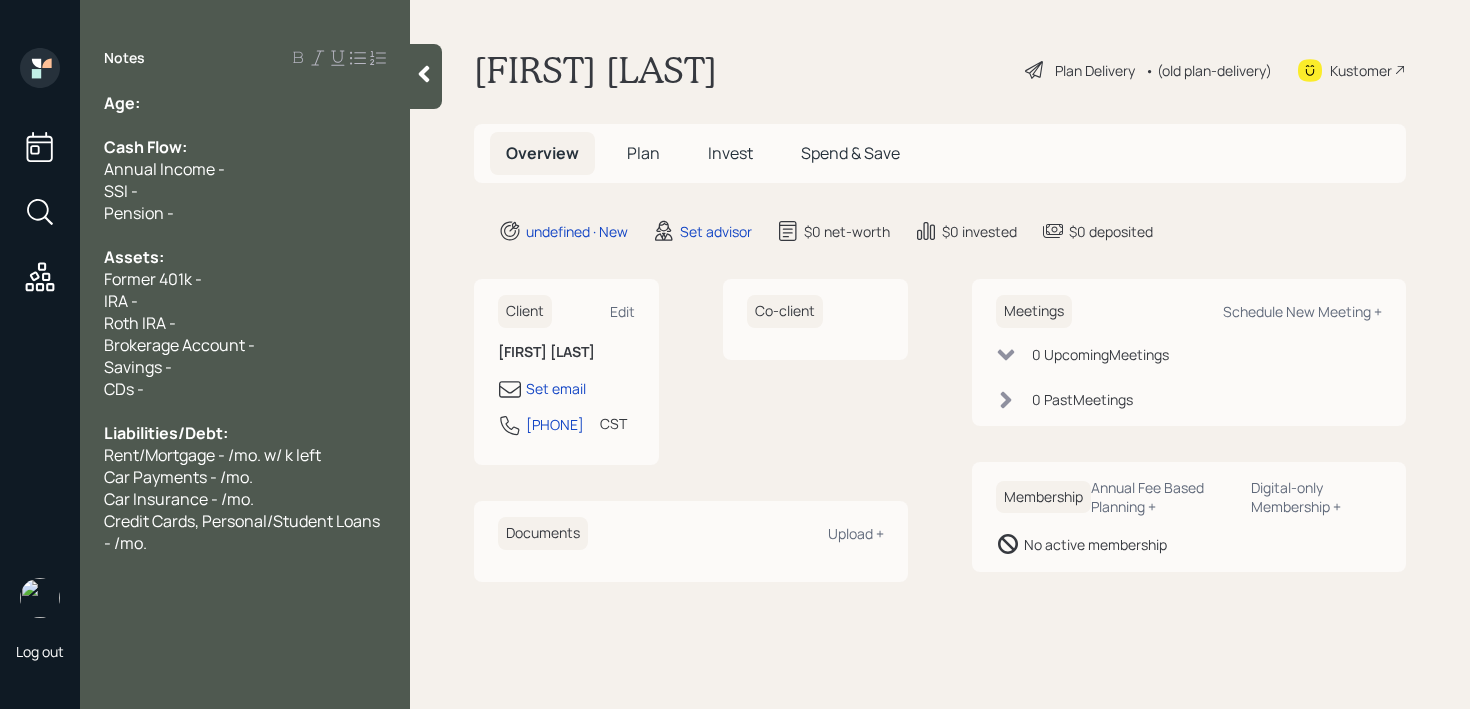 click on "Age:" at bounding box center (245, 103) 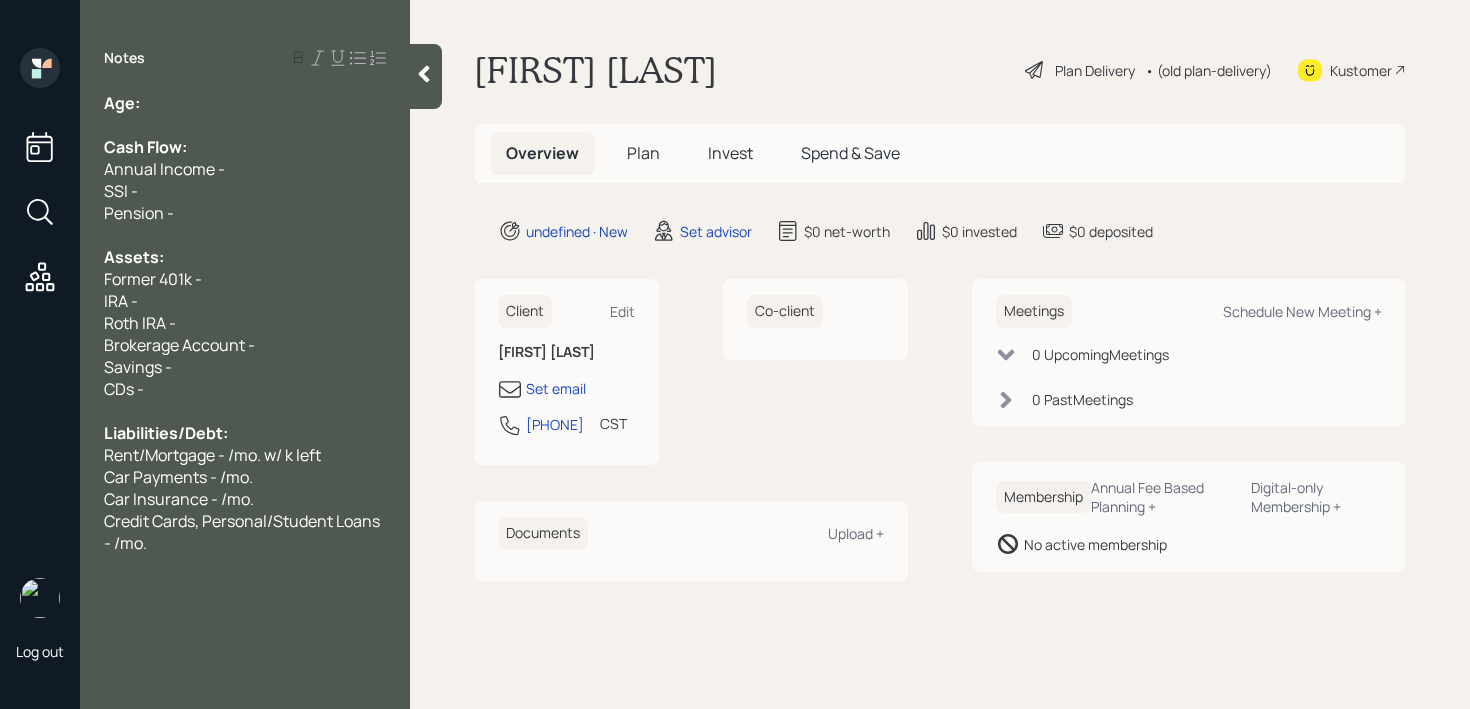 type 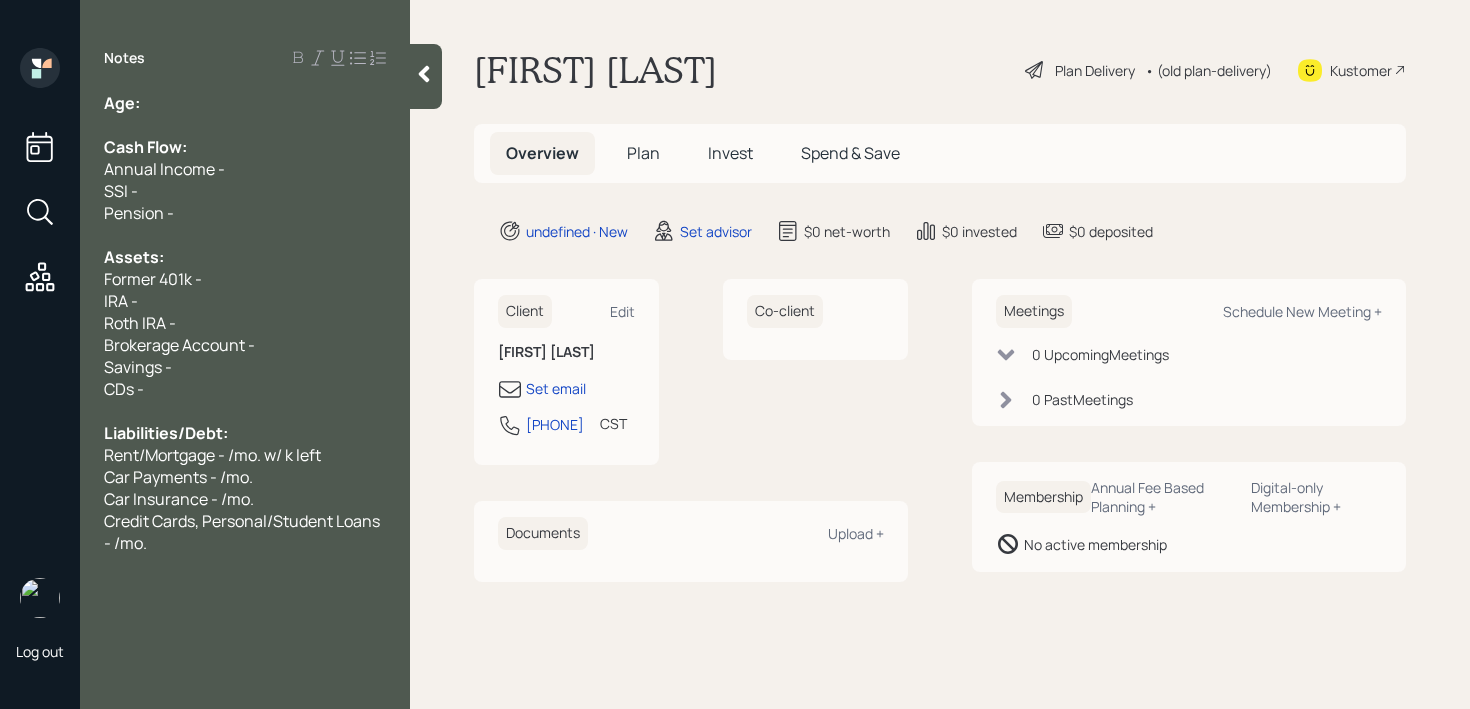 click on "Credit Cards, Personal/Student Loans - /mo." at bounding box center [245, 532] 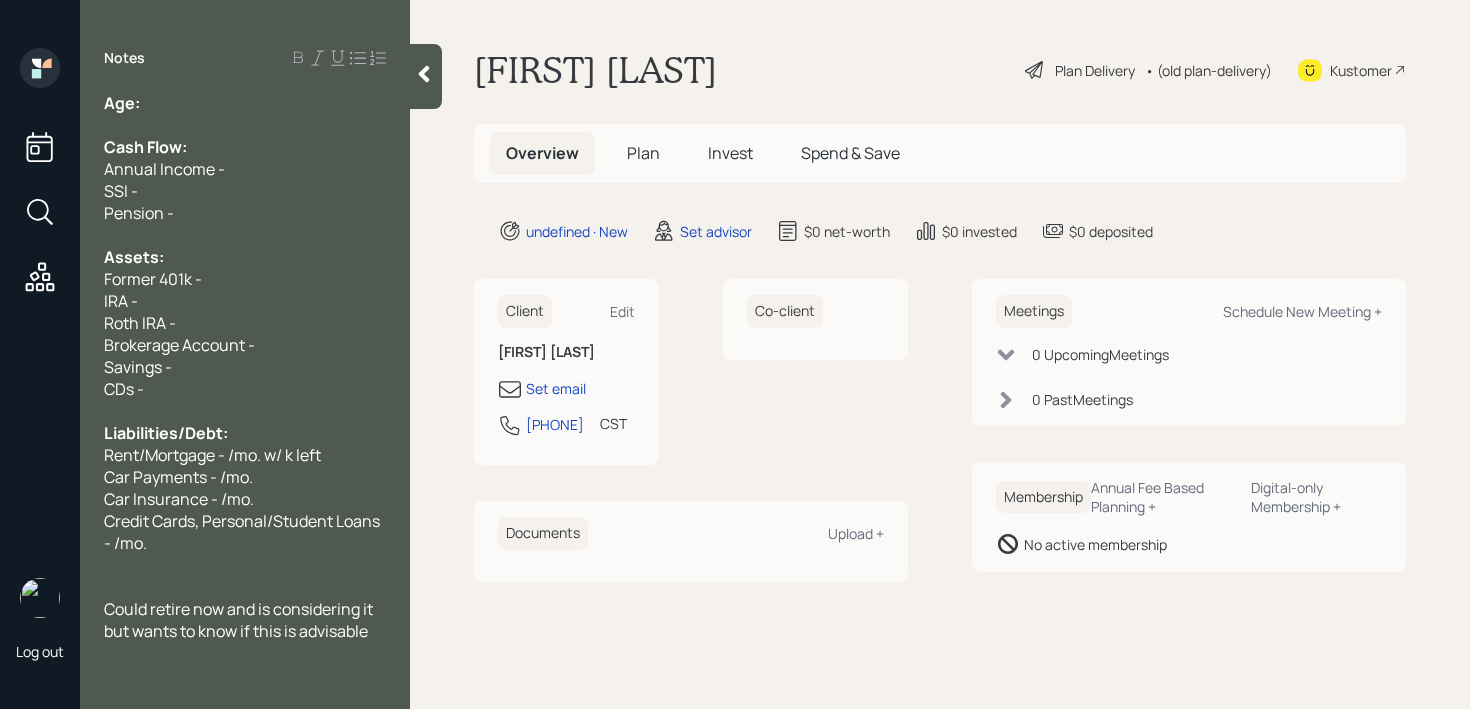 click on "Age:" at bounding box center (245, 103) 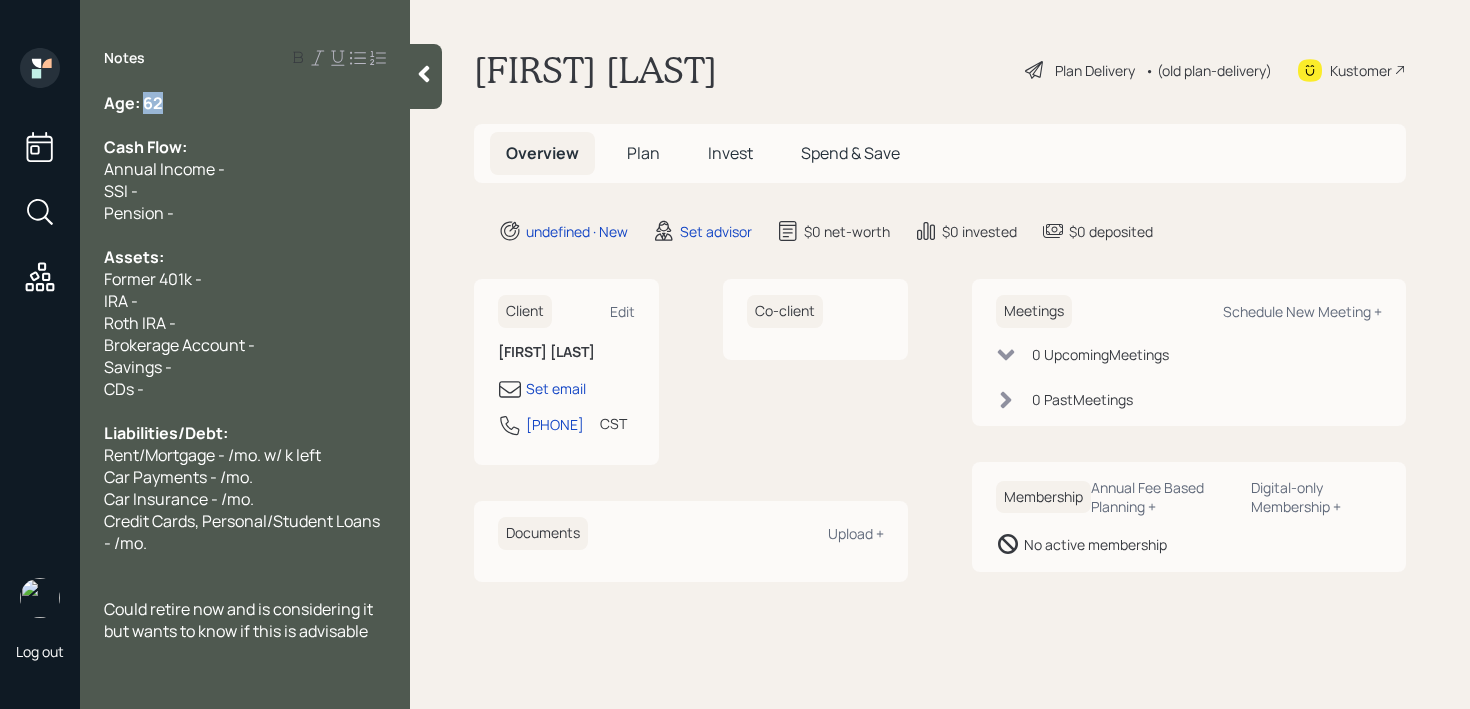 drag, startPoint x: 181, startPoint y: 101, endPoint x: 145, endPoint y: 101, distance: 36 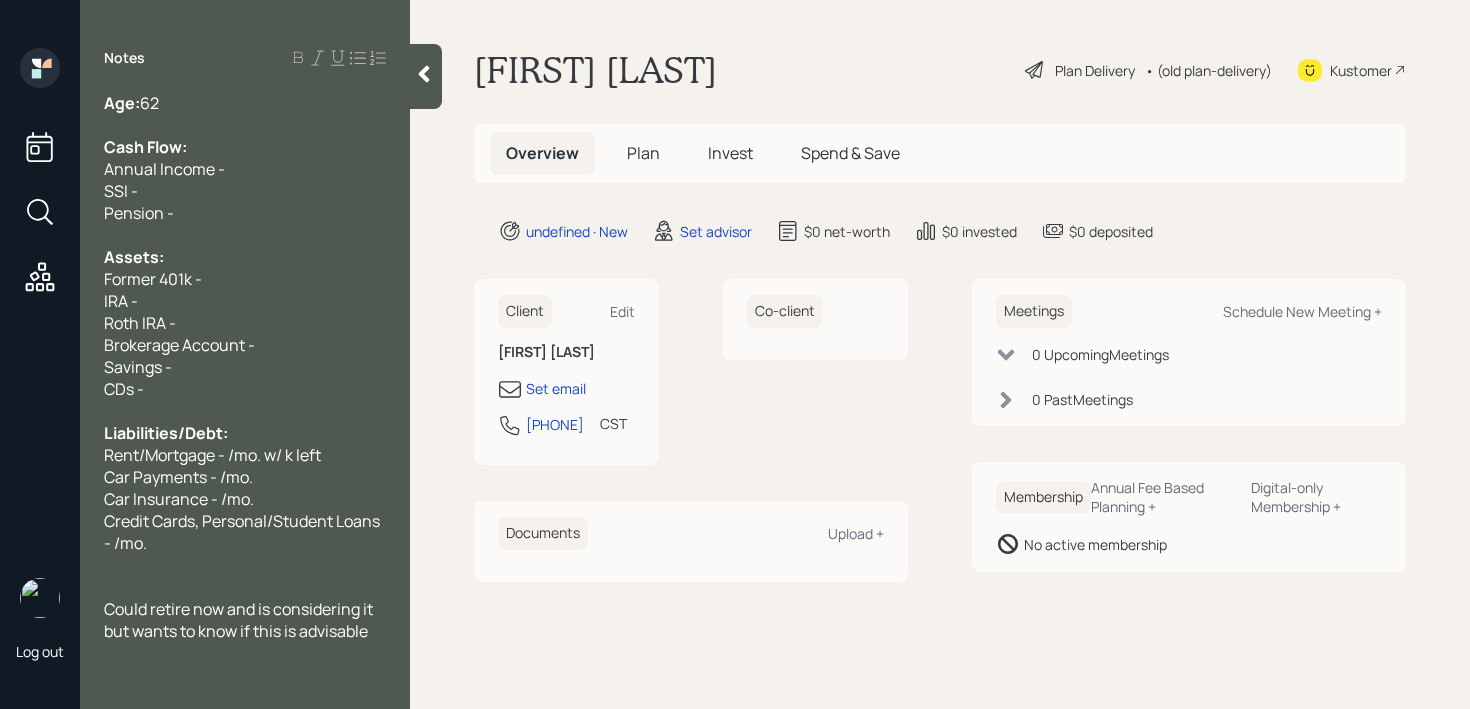 click on "Cash Flow:" at bounding box center (245, 147) 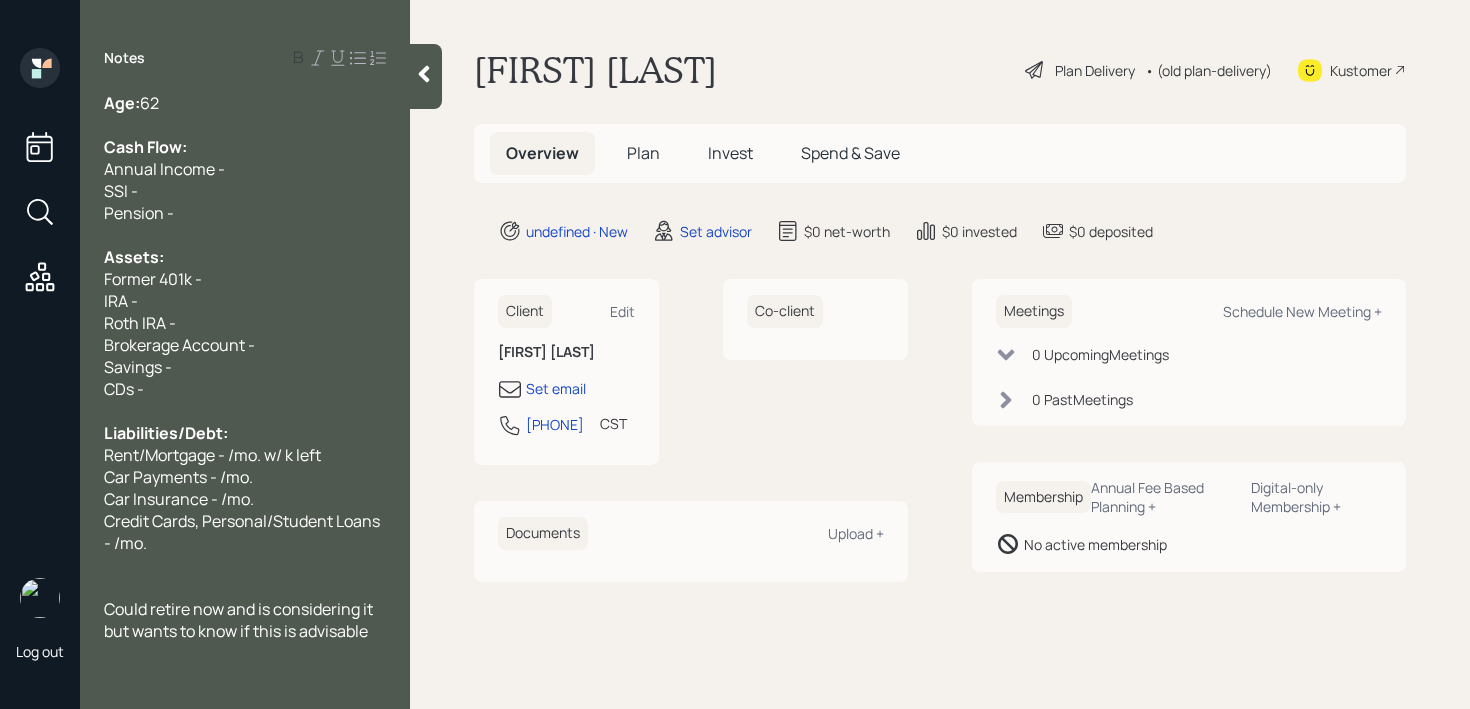 click on "Assets:" at bounding box center [245, 257] 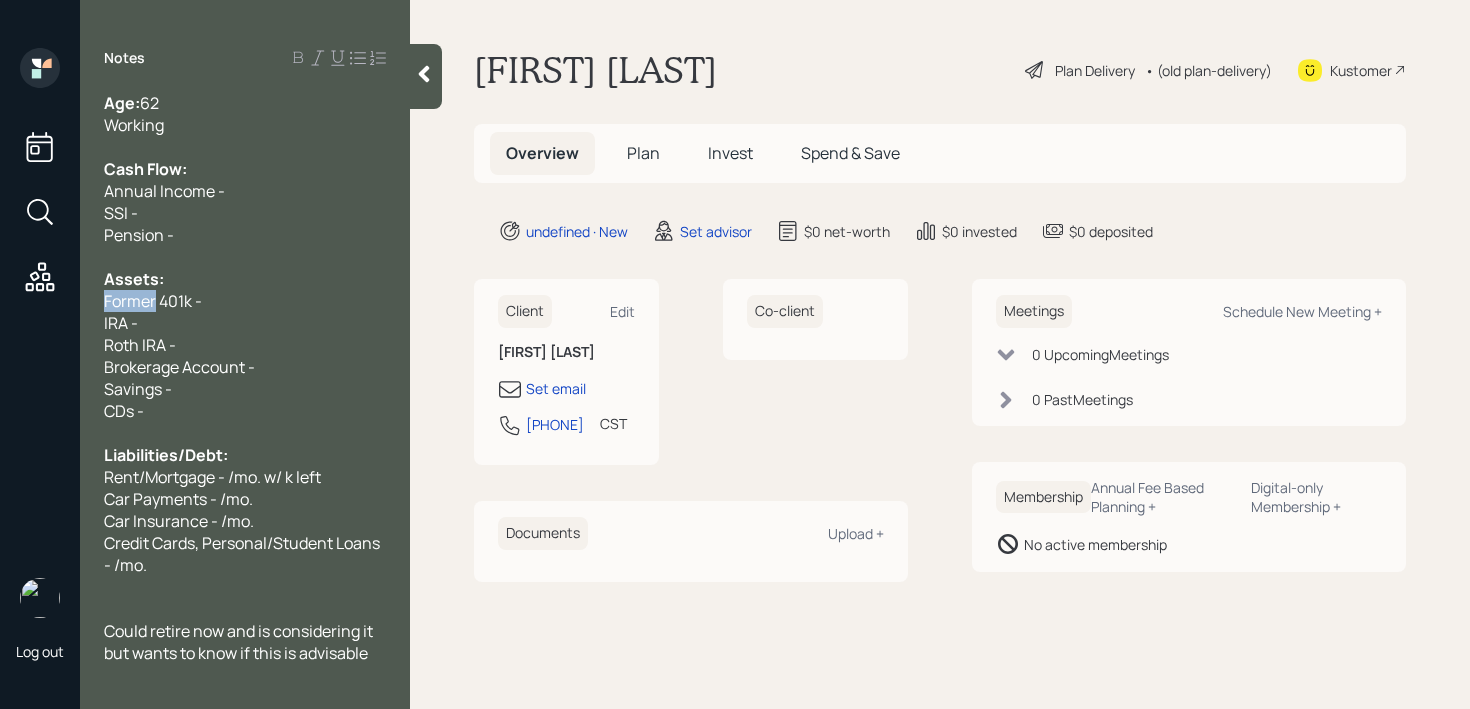 drag, startPoint x: 136, startPoint y: 297, endPoint x: 91, endPoint y: 297, distance: 45 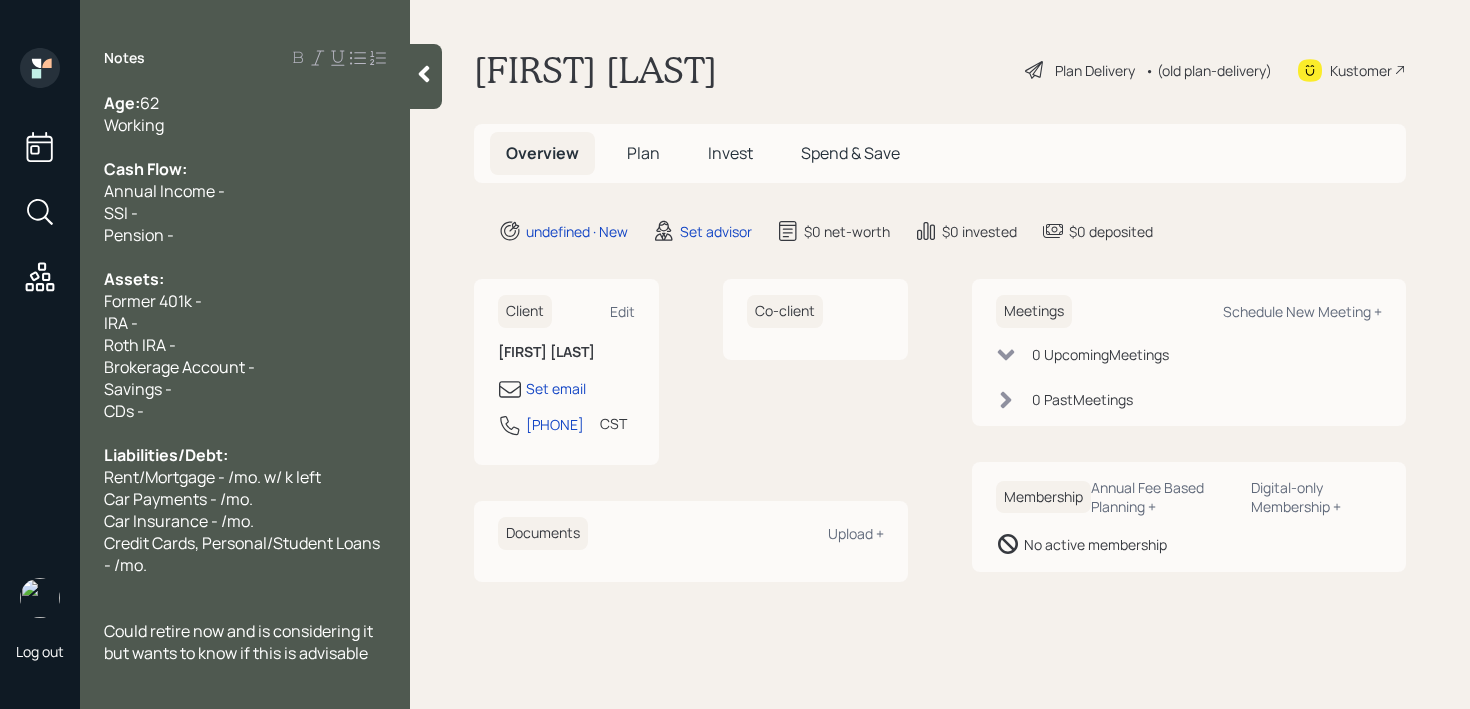 click on "IRA -" at bounding box center [245, 323] 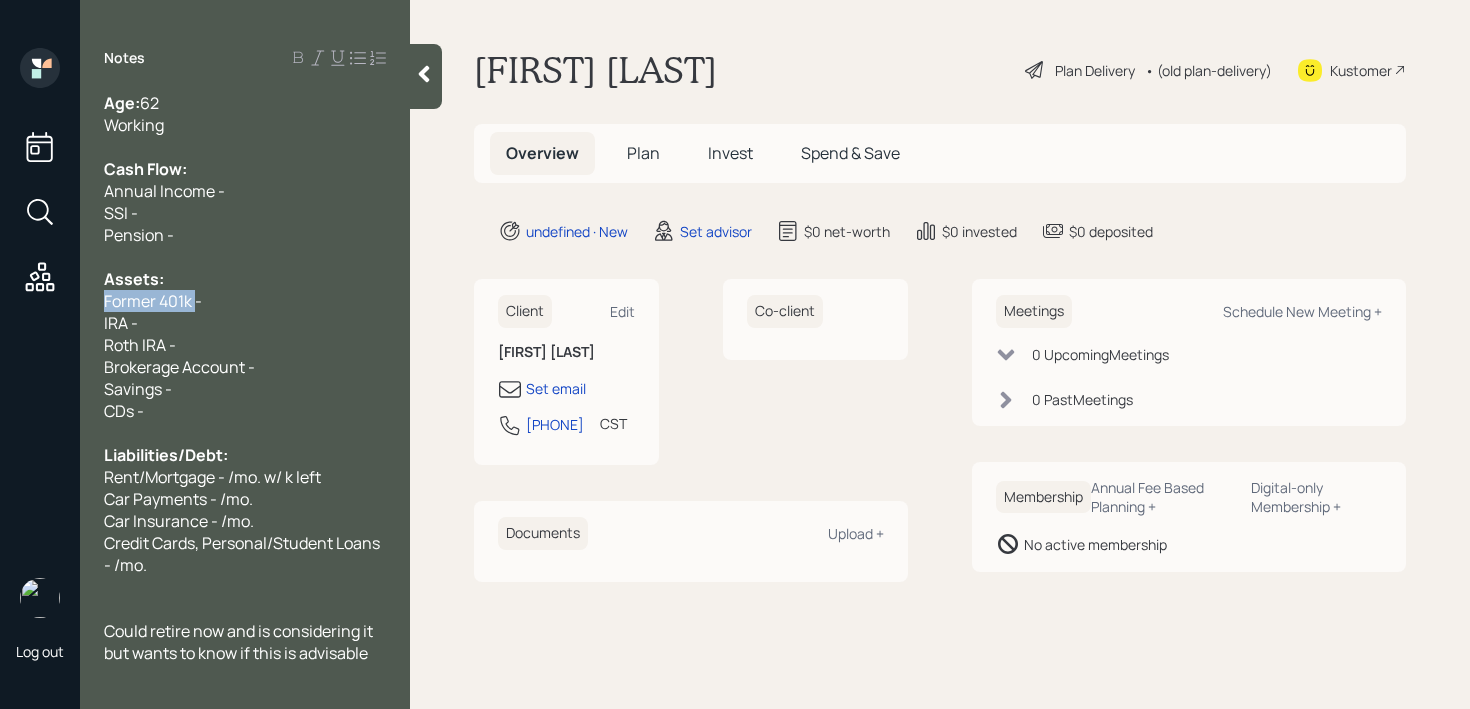 drag, startPoint x: 196, startPoint y: 305, endPoint x: 0, endPoint y: 305, distance: 196 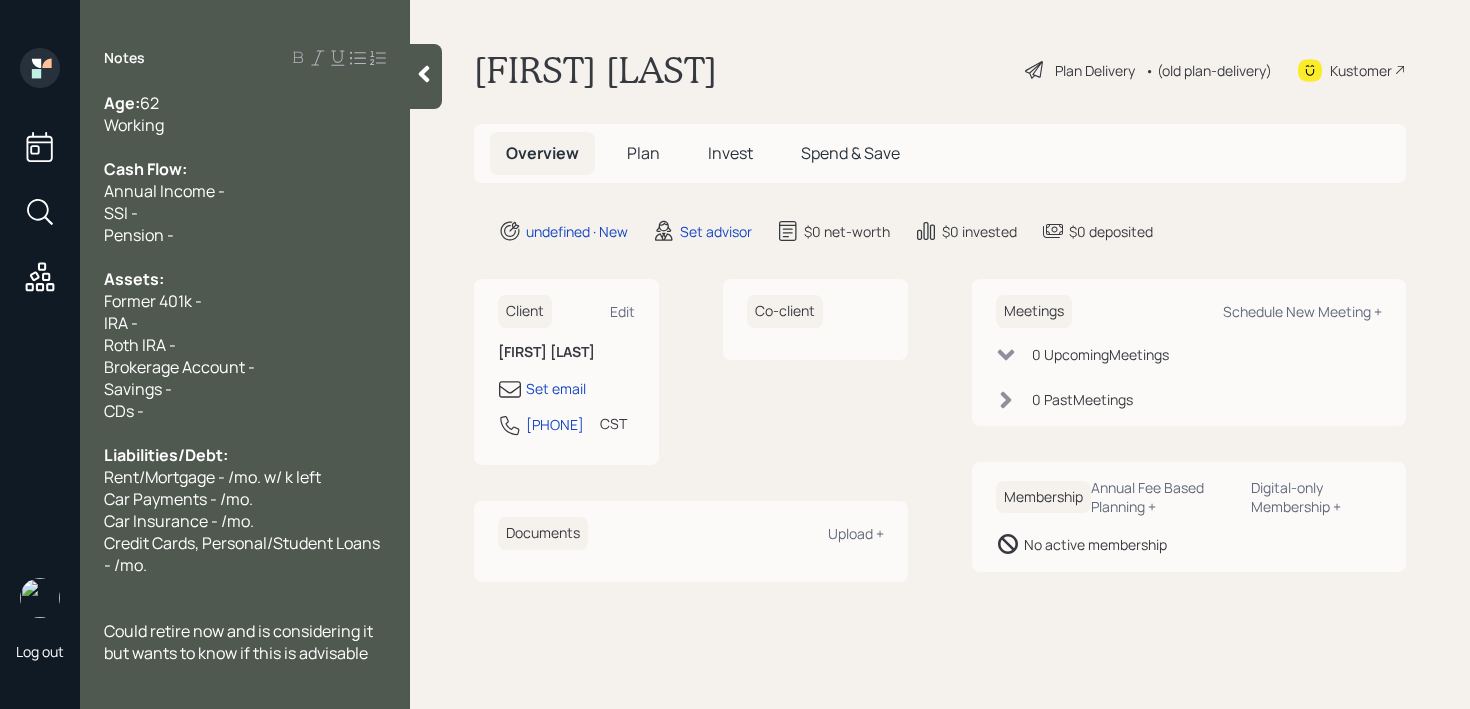 click on "Assets:" at bounding box center (245, 279) 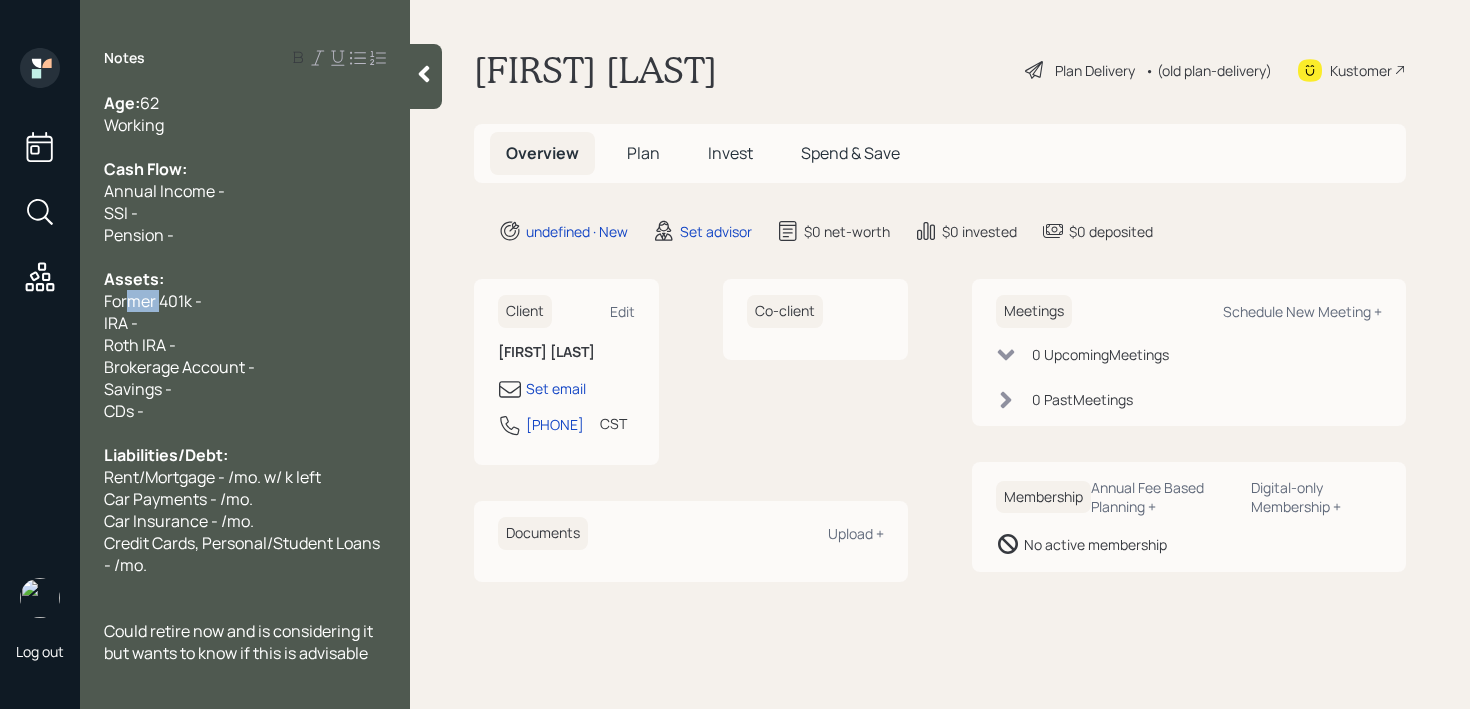 drag, startPoint x: 158, startPoint y: 300, endPoint x: 101, endPoint y: 300, distance: 57 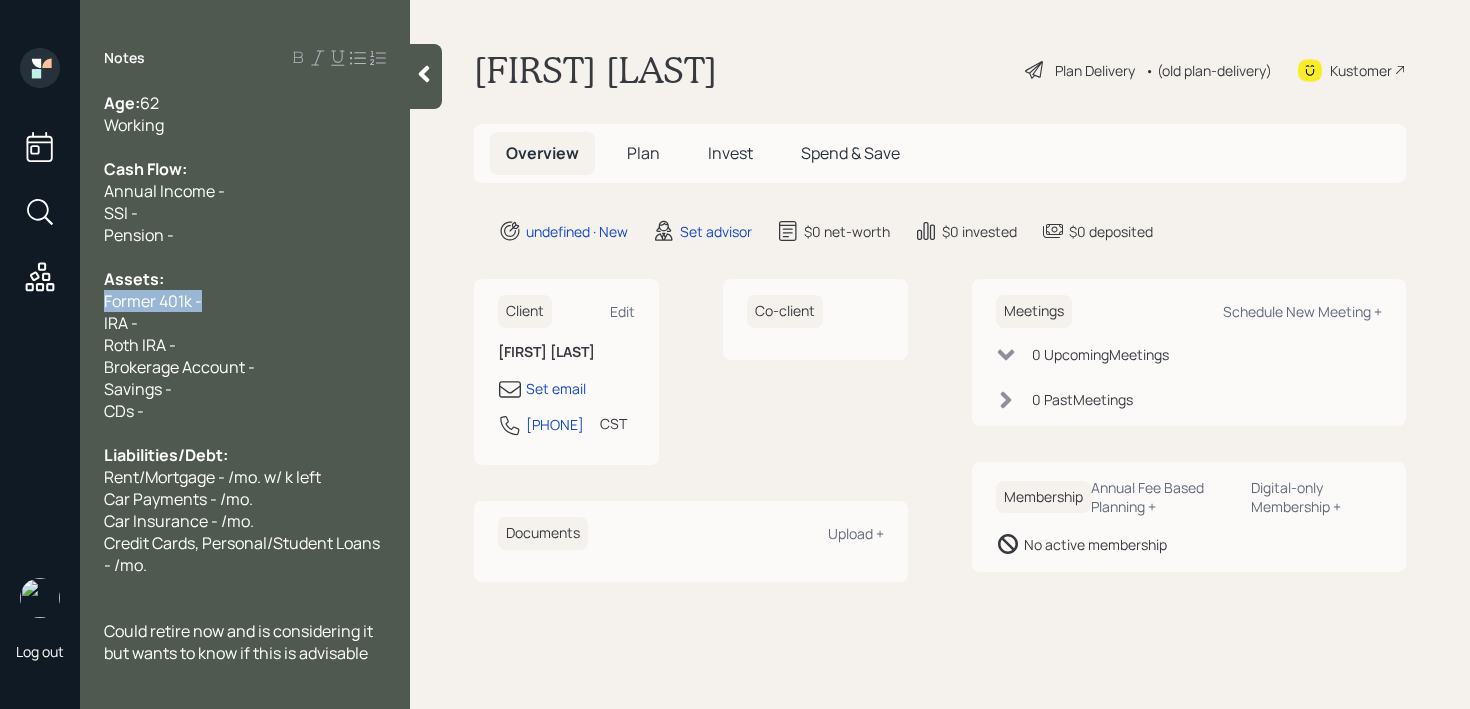 drag, startPoint x: 203, startPoint y: 295, endPoint x: 7, endPoint y: 295, distance: 196 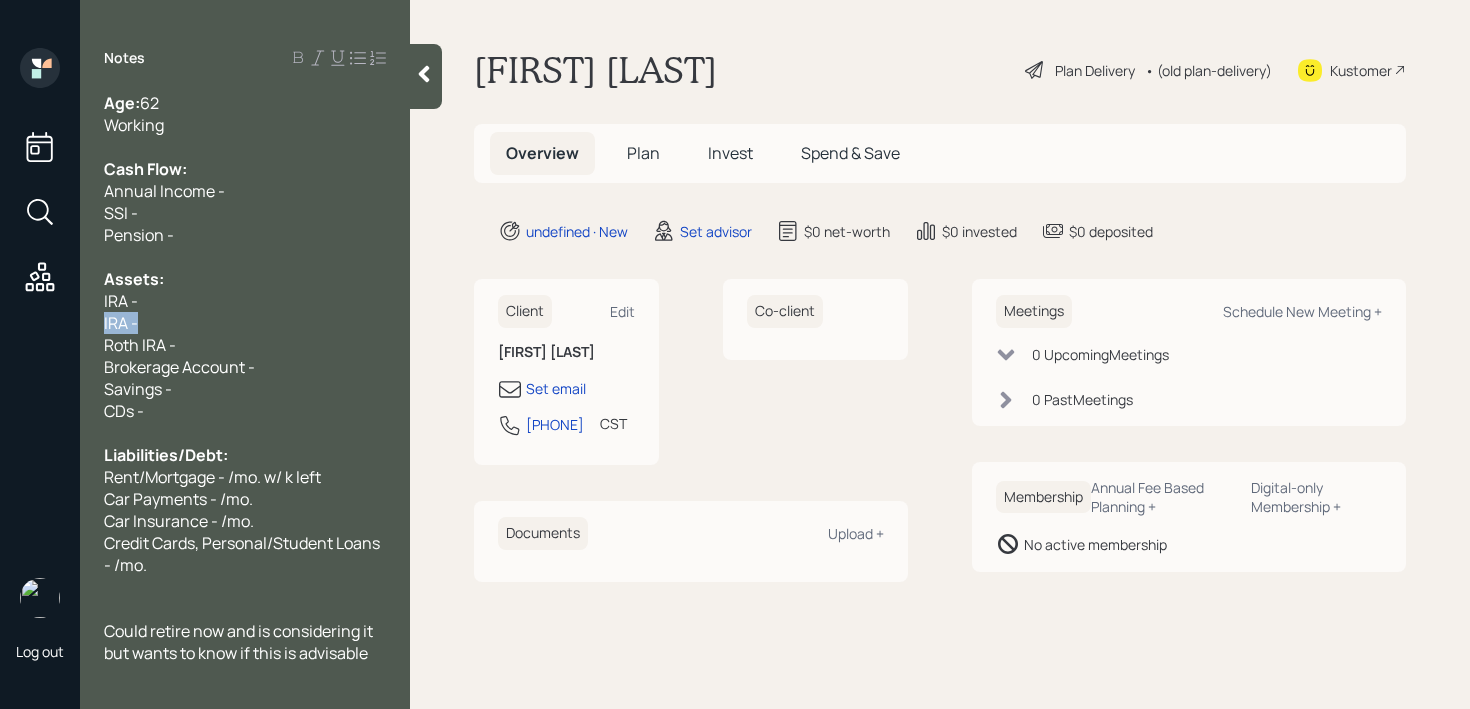 drag, startPoint x: 203, startPoint y: 312, endPoint x: 0, endPoint y: 312, distance: 203 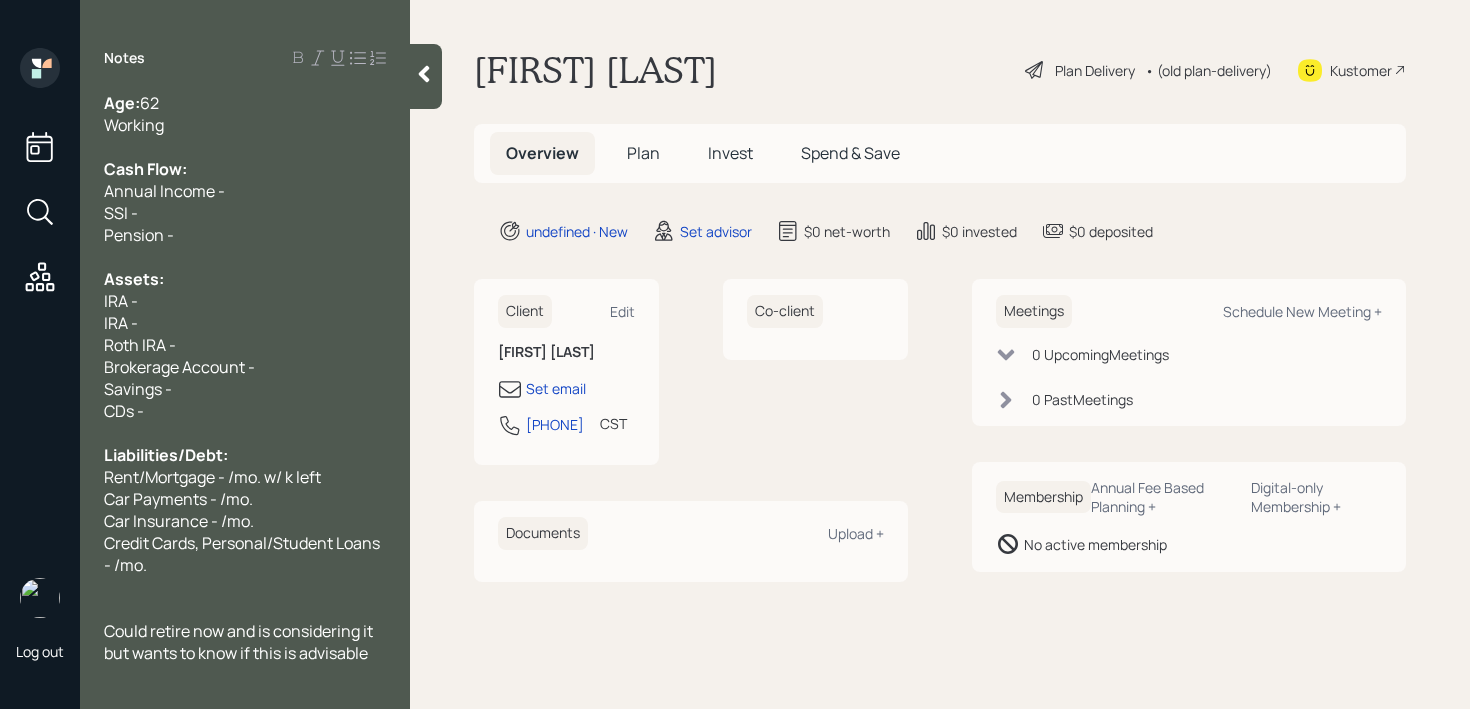 click on "IRA -" at bounding box center (245, 323) 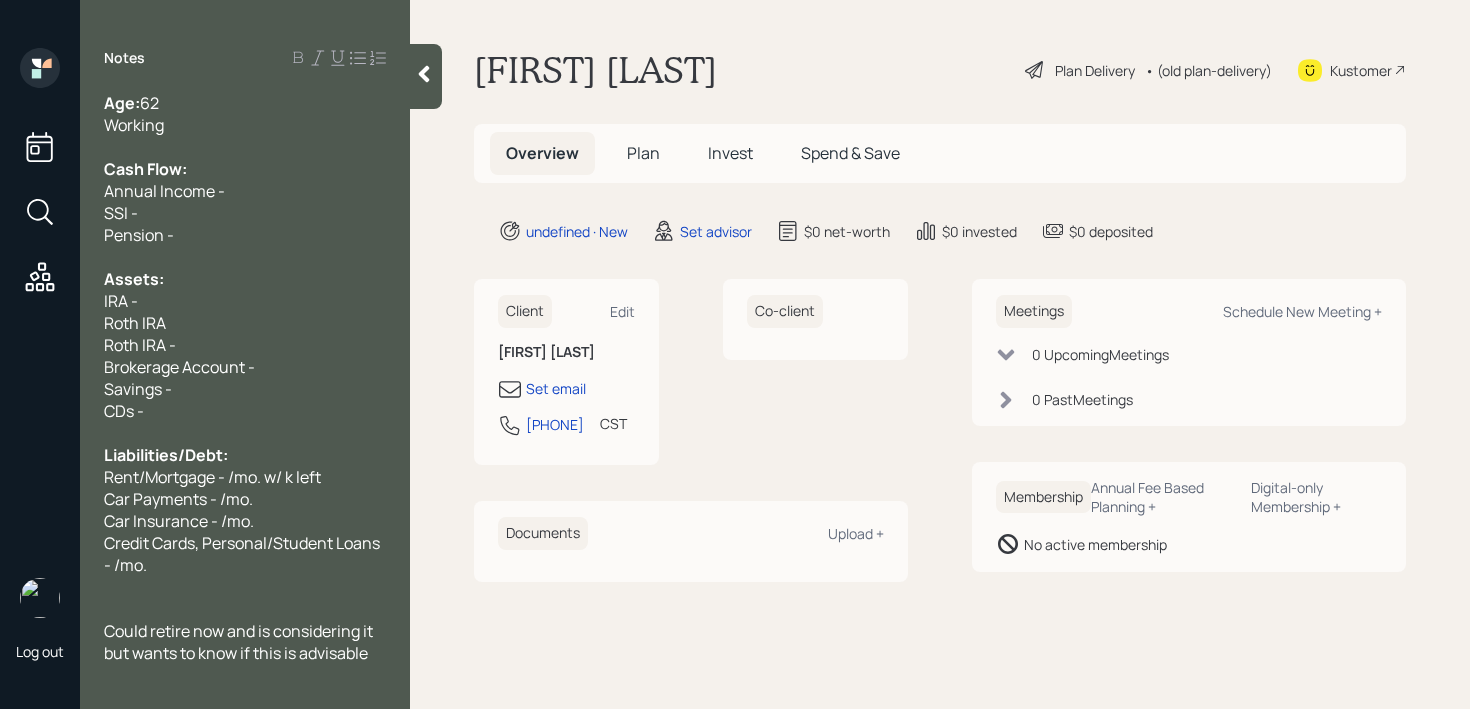 drag, startPoint x: 141, startPoint y: 306, endPoint x: 58, endPoint y: 306, distance: 83 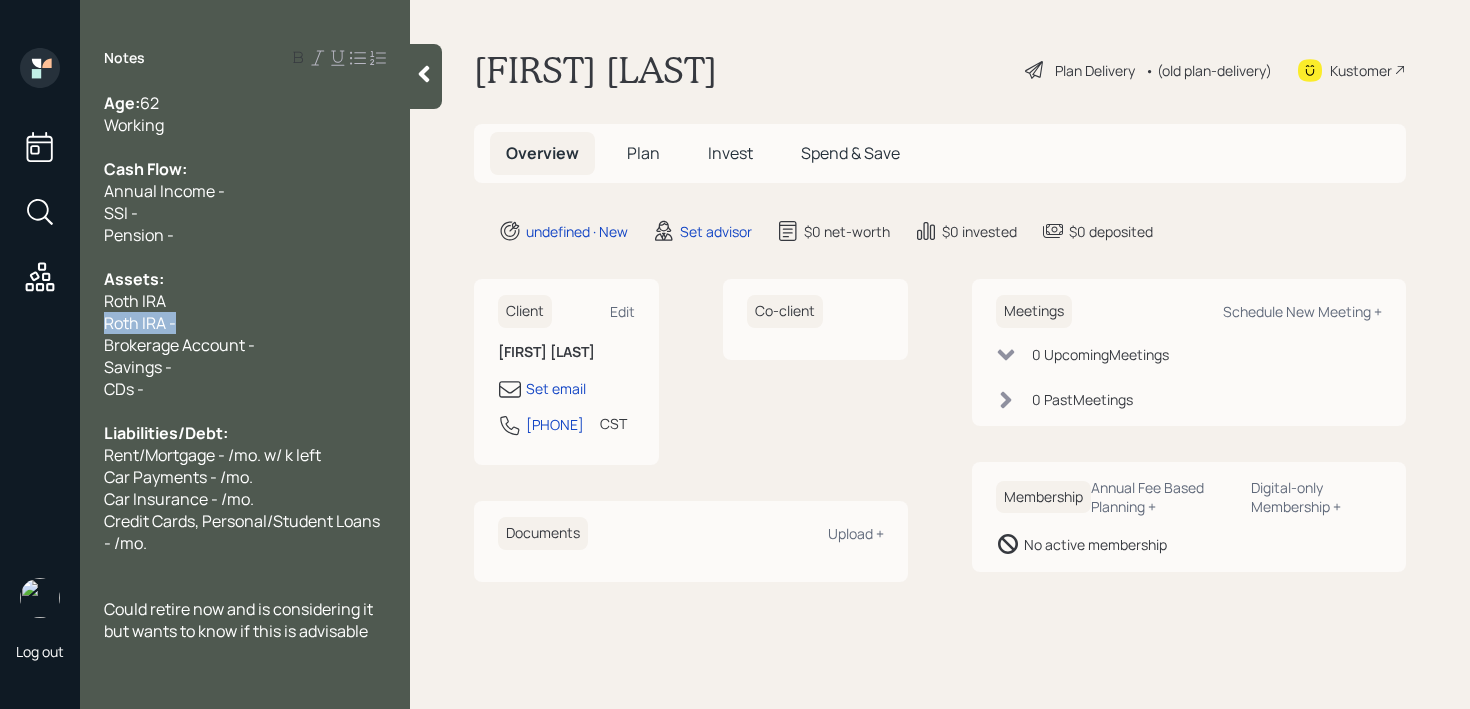 drag, startPoint x: 158, startPoint y: 317, endPoint x: 0, endPoint y: 318, distance: 158.00316 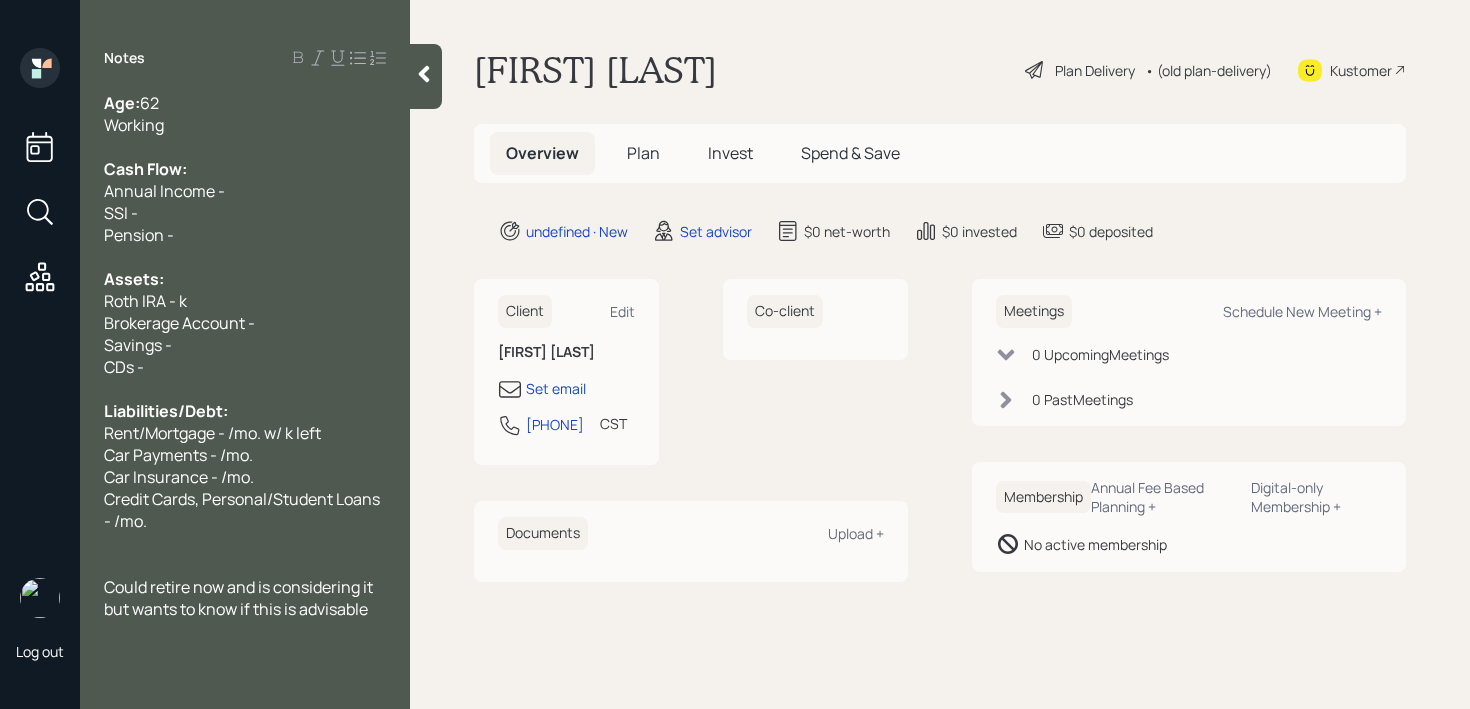 click on "Roth IRA - k" at bounding box center [145, 301] 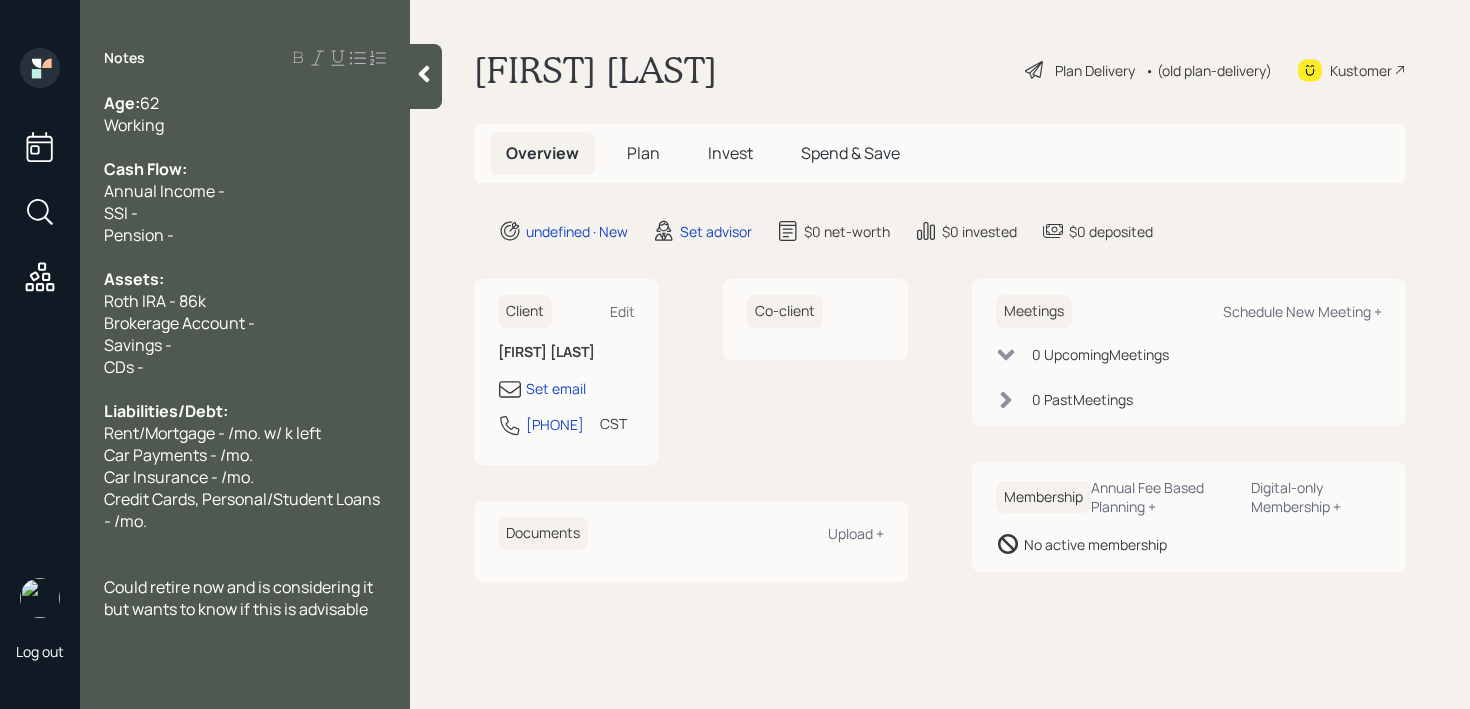 click on "[FIRST] [LAST] Plan Delivery • (old plan-delivery) Kustomer Overview Plan Invest Spend & Save undefined ·
New Set advisor $0 net-worth $0 invested $0 deposited Client Edit [FIRST] [LAST] Set email [PHONE] CST Currently 9:32 AM Co-client Documents Upload + Meetings Schedule New Meeting + 0   Upcoming  Meeting s 0   Past  Meeting s Membership Annual Fee Based Planning + Digital-only Membership + No active membership" at bounding box center (940, 354) 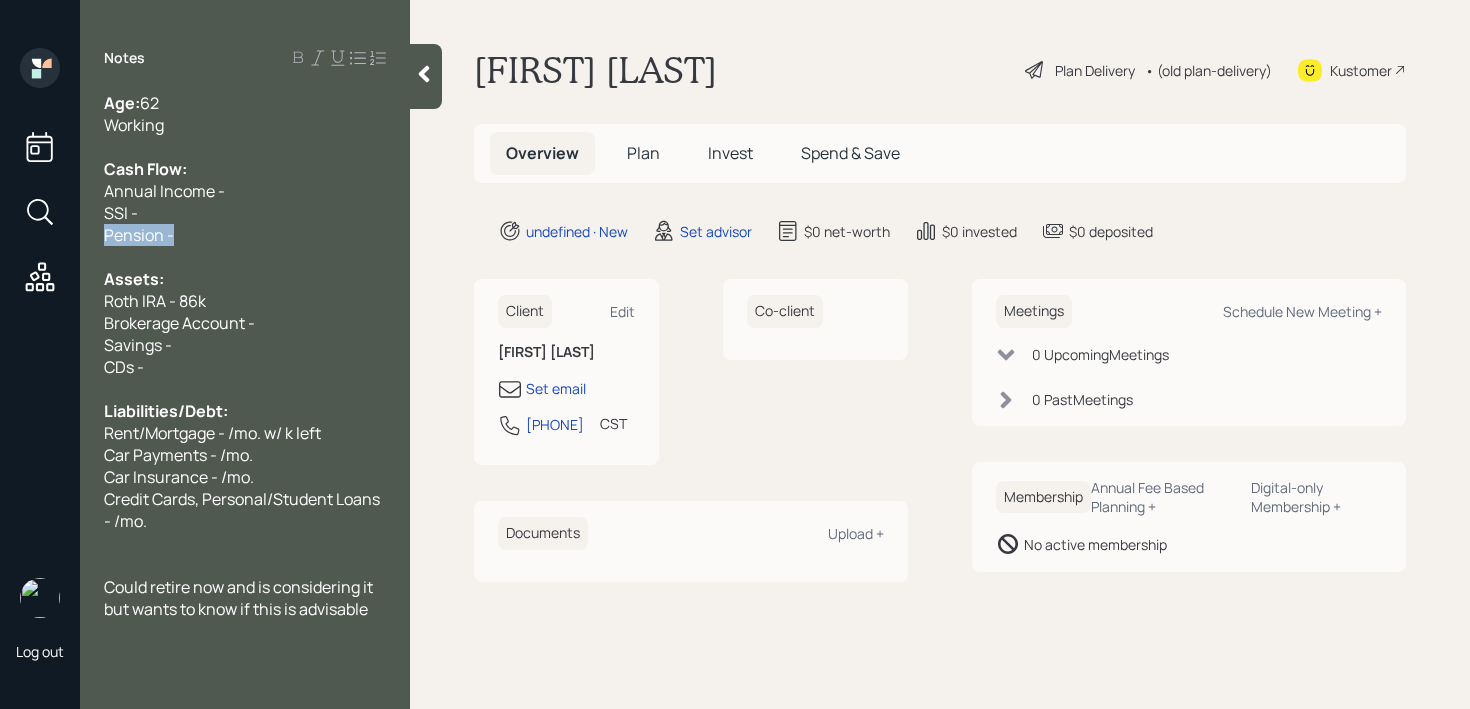 drag, startPoint x: 242, startPoint y: 236, endPoint x: 96, endPoint y: 241, distance: 146.08559 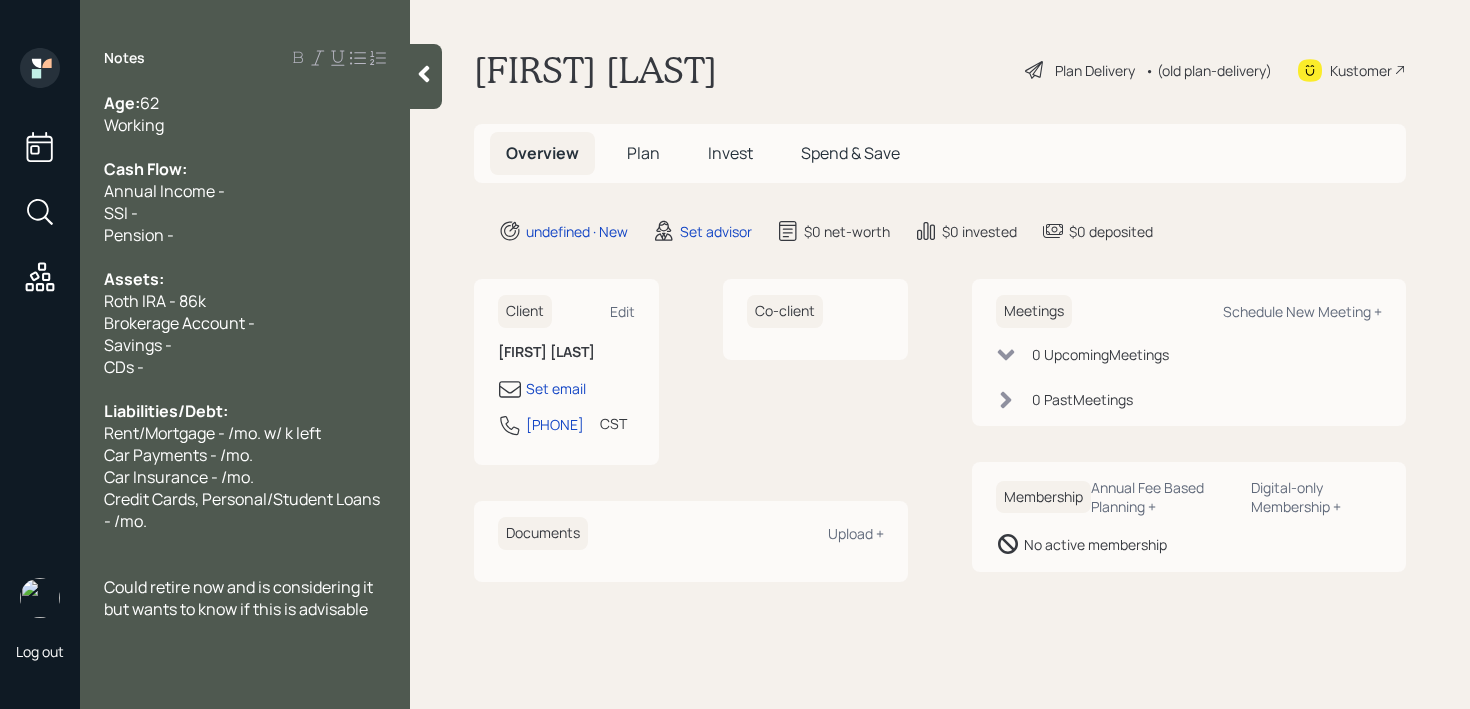click on "Pension -" at bounding box center (245, 235) 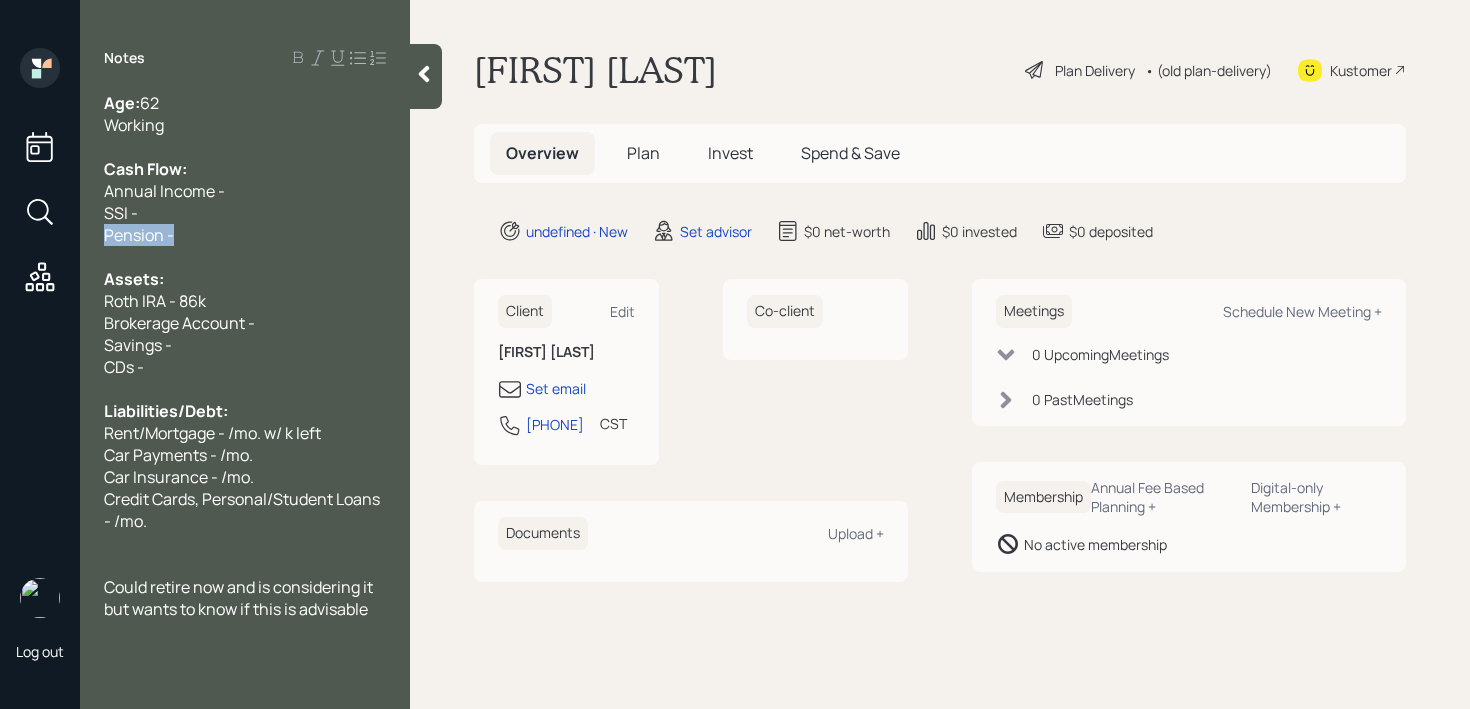 drag, startPoint x: 185, startPoint y: 232, endPoint x: 2, endPoint y: 232, distance: 183 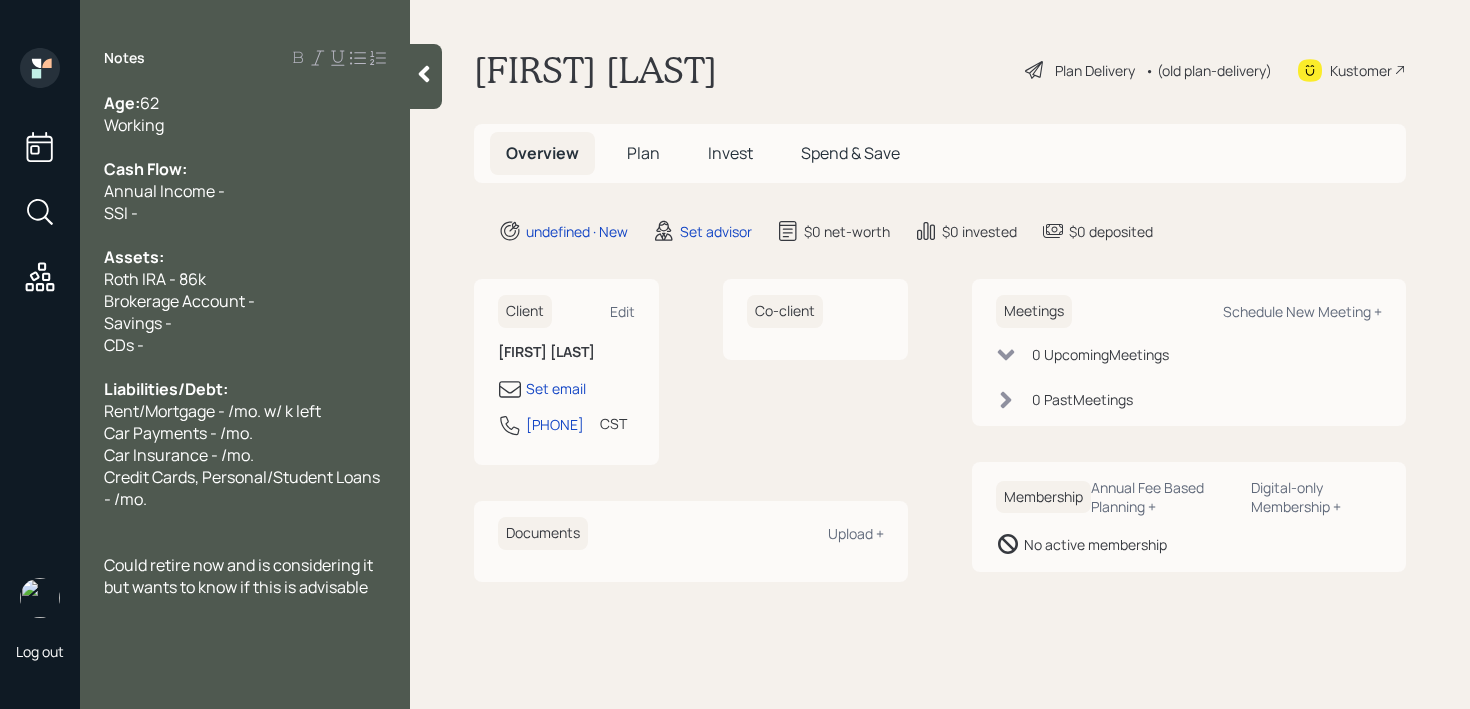 click on "Annual Income -" at bounding box center (245, 191) 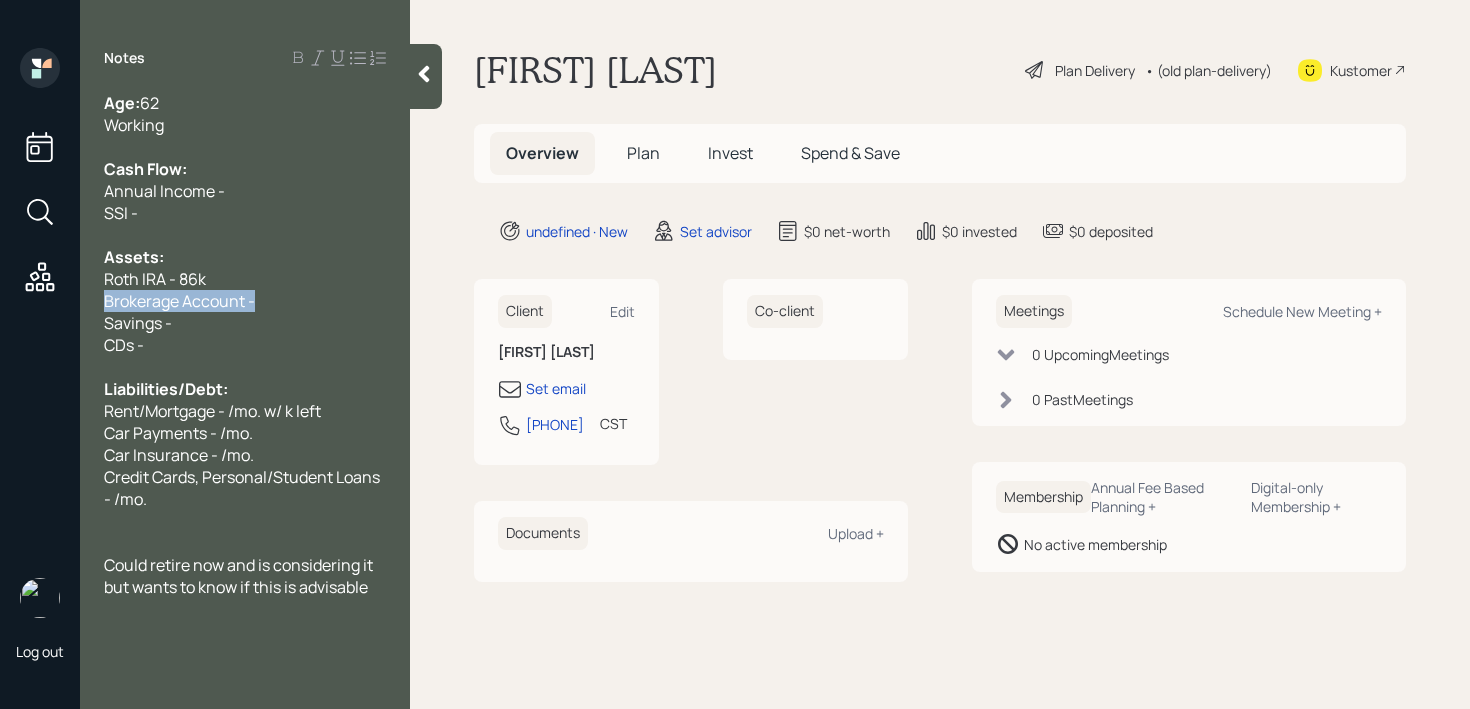 drag, startPoint x: 274, startPoint y: 298, endPoint x: 0, endPoint y: 298, distance: 274 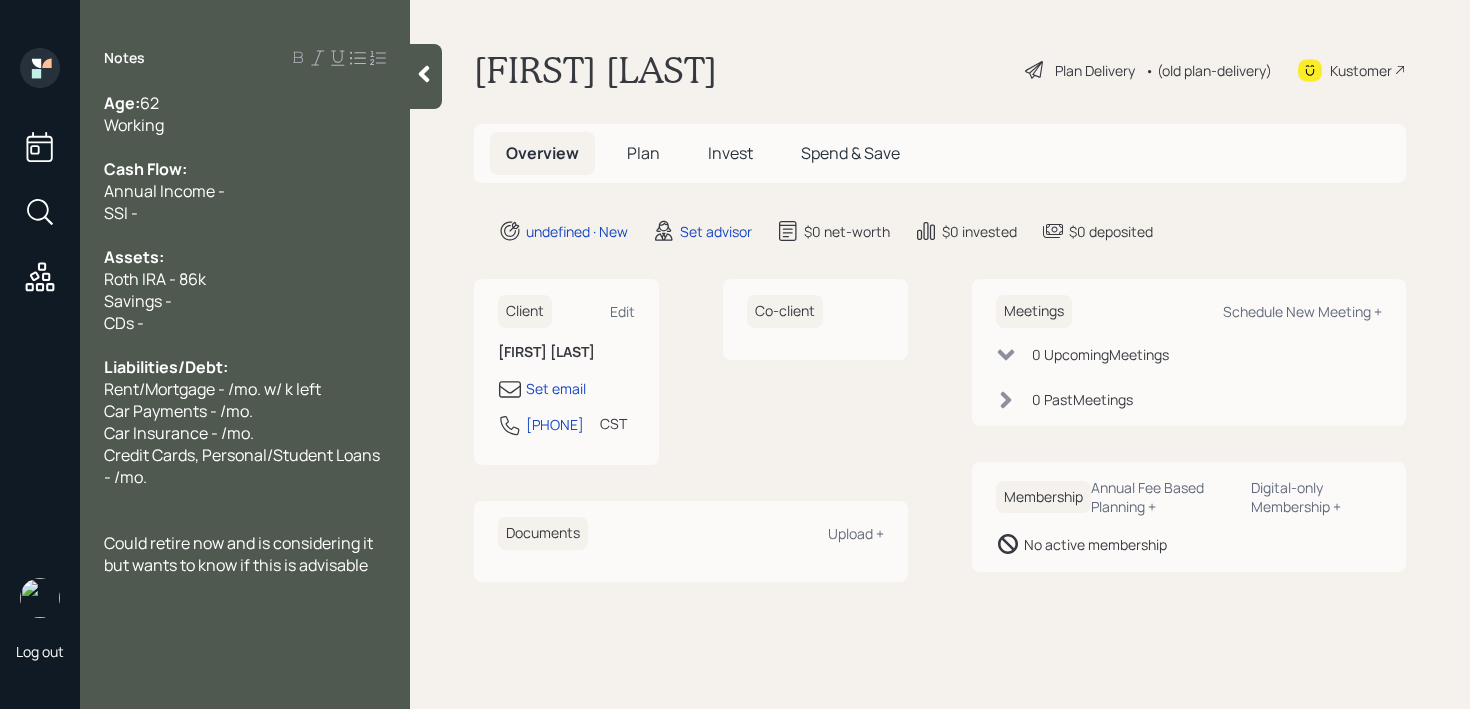 click on "Savings -" at bounding box center (245, 301) 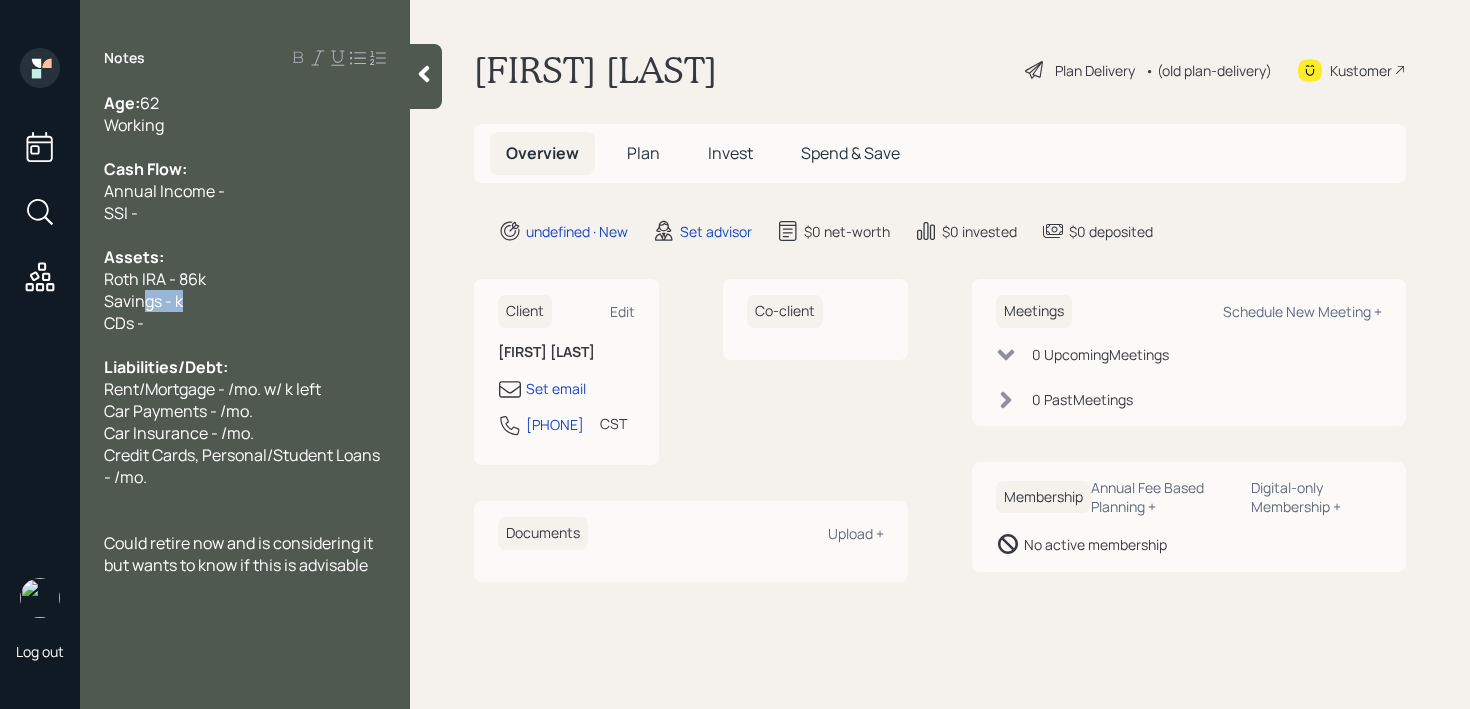 drag, startPoint x: 216, startPoint y: 299, endPoint x: 0, endPoint y: 295, distance: 216.03703 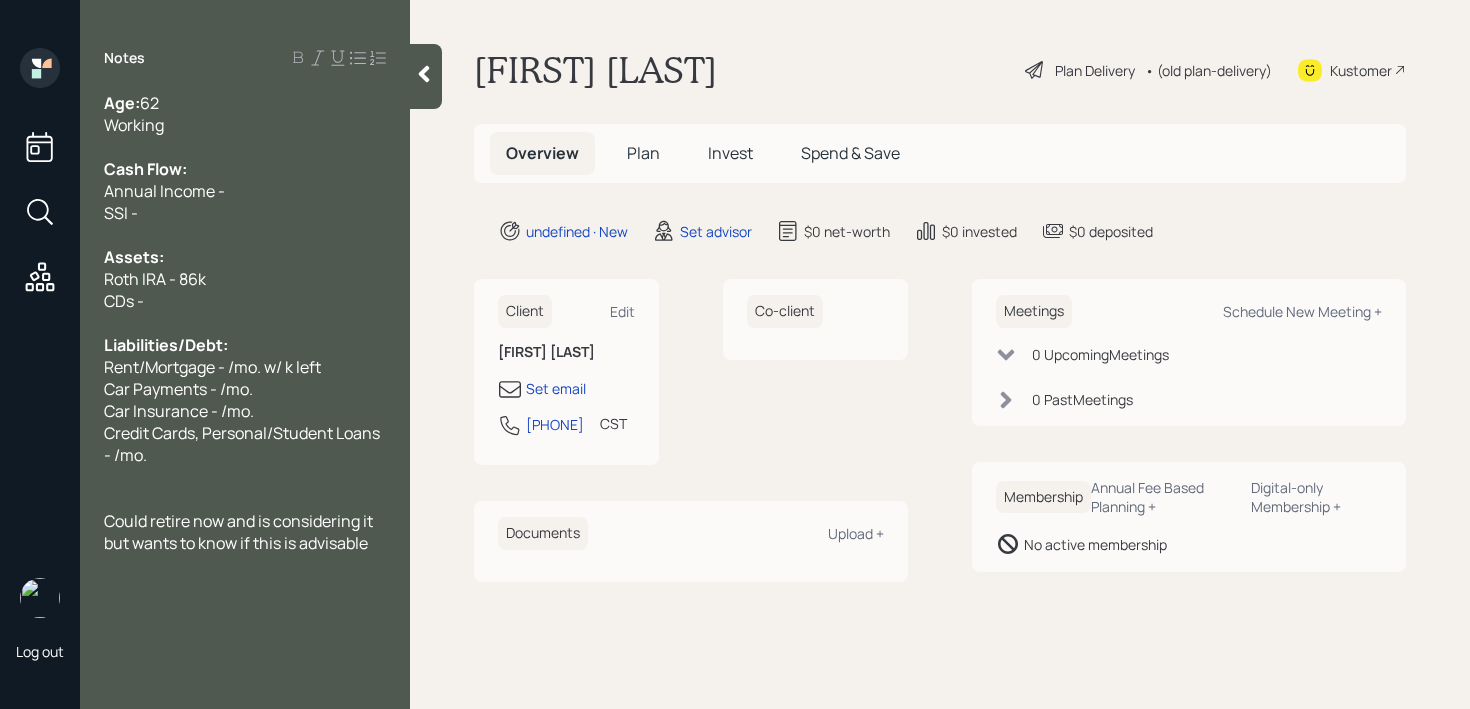 drag, startPoint x: 144, startPoint y: 306, endPoint x: 17, endPoint y: 304, distance: 127.01575 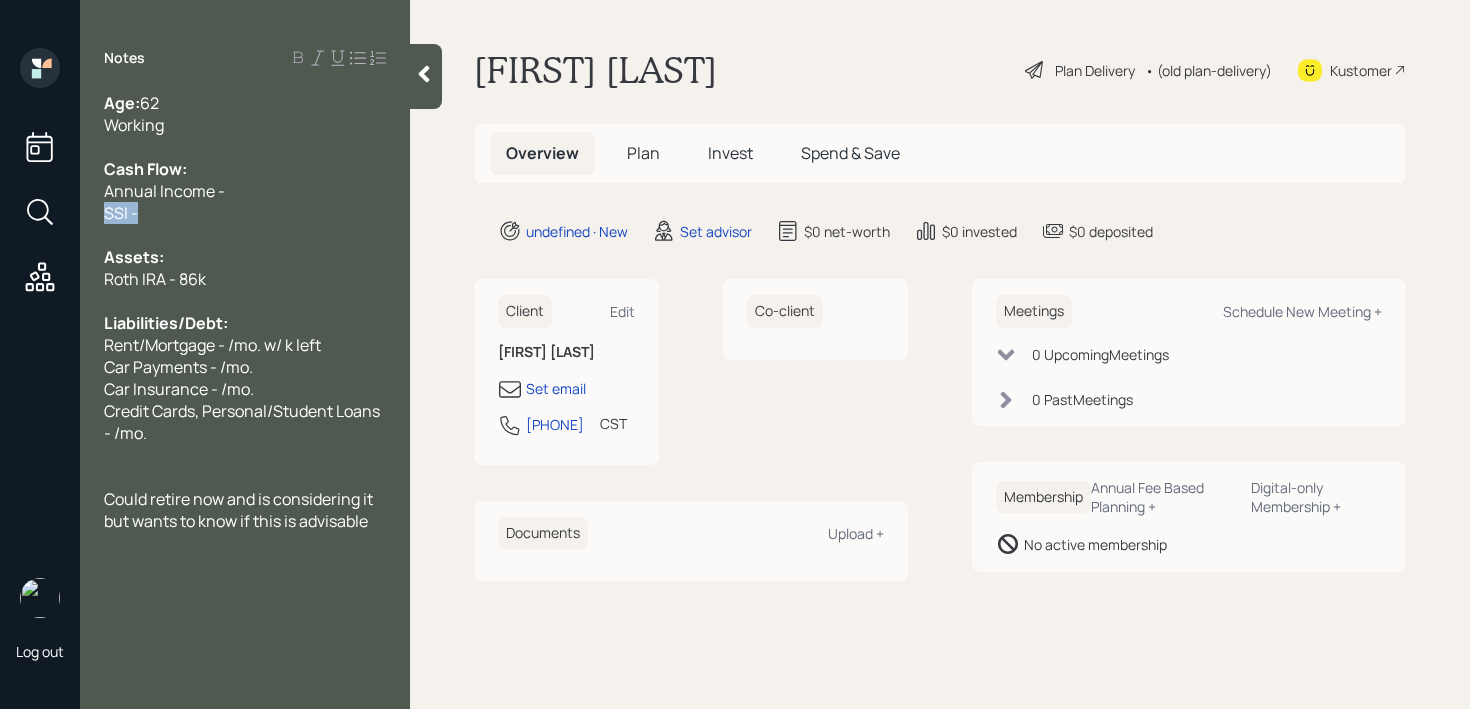 drag, startPoint x: 168, startPoint y: 227, endPoint x: 0, endPoint y: 190, distance: 172.02615 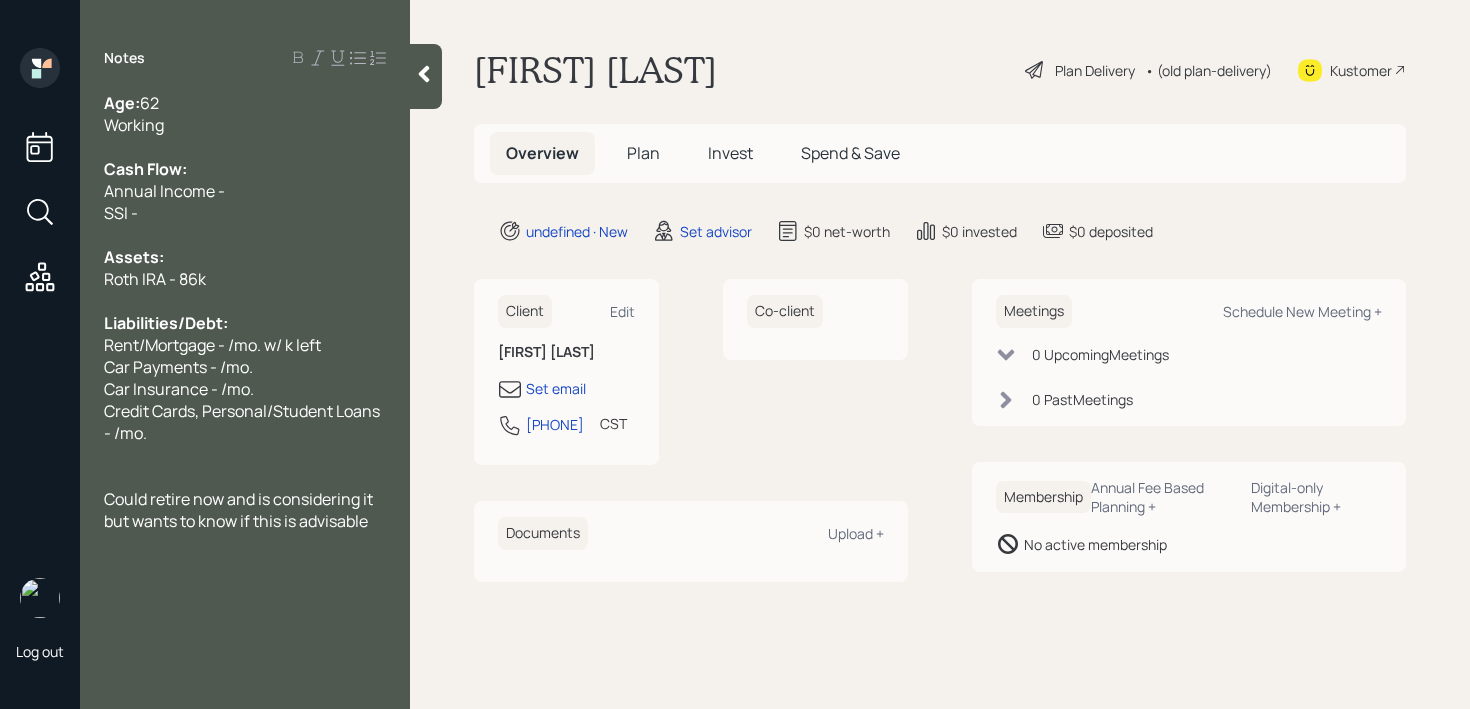click on "SSI -" at bounding box center (245, 213) 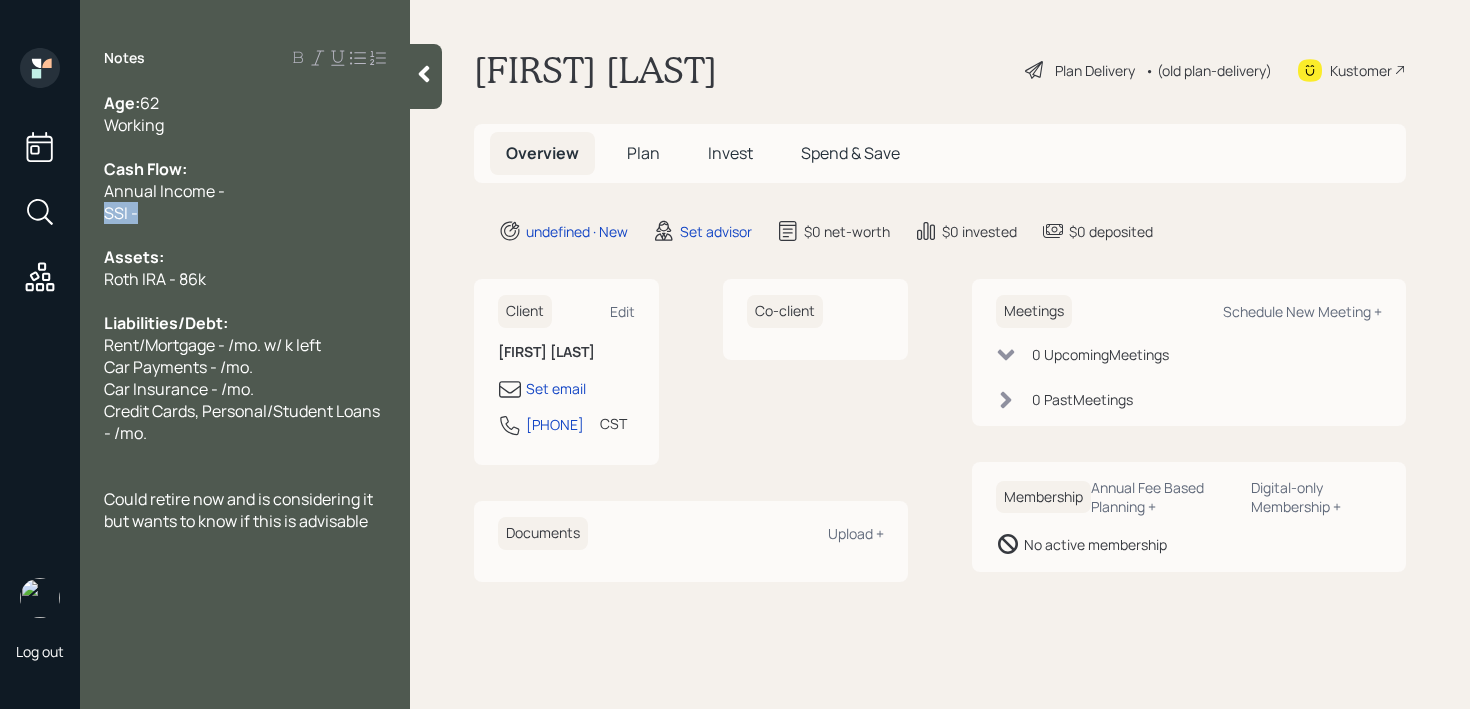 drag, startPoint x: 147, startPoint y: 218, endPoint x: 54, endPoint y: 218, distance: 93 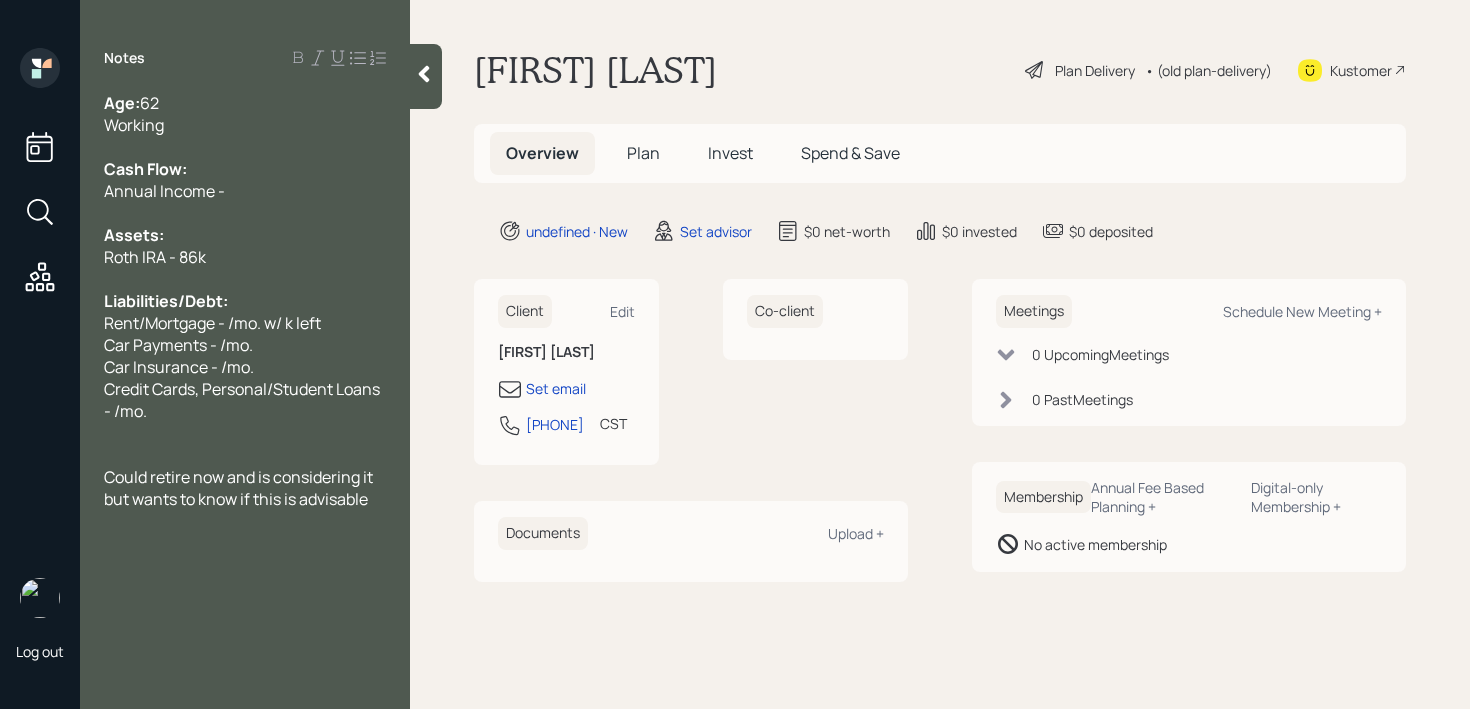 click on "Rent/Mortgage - /mo. w/ k left" at bounding box center [212, 323] 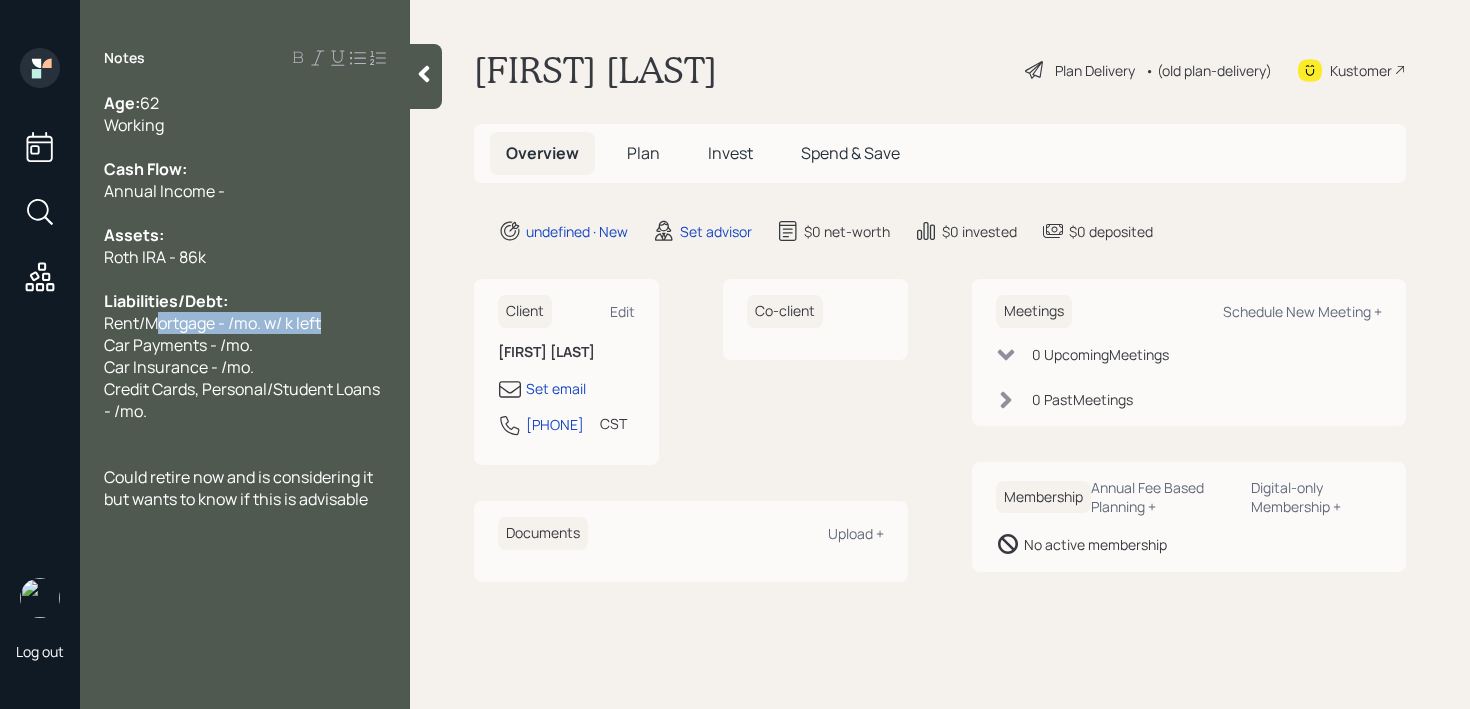 drag, startPoint x: 321, startPoint y: 320, endPoint x: 154, endPoint y: 320, distance: 167 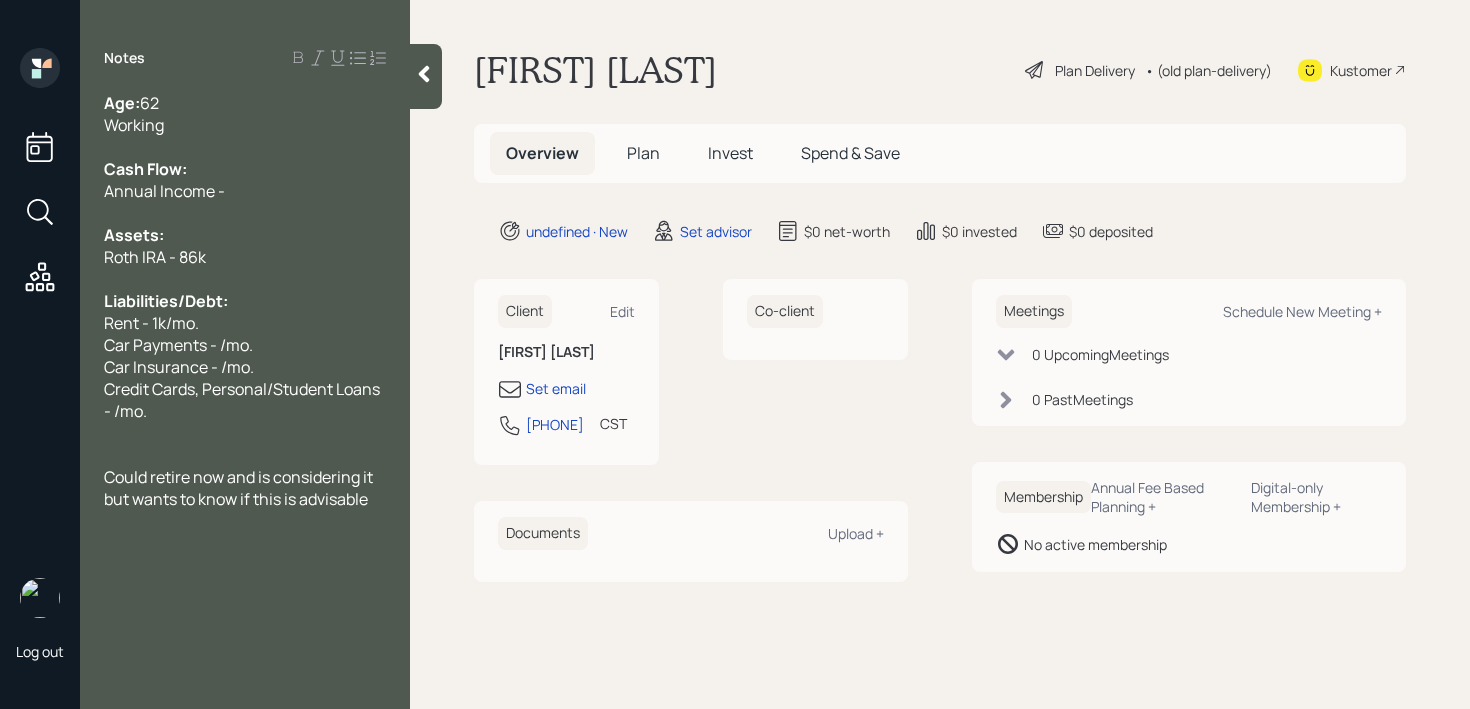 click on "Car Payments - /mo." at bounding box center (178, 345) 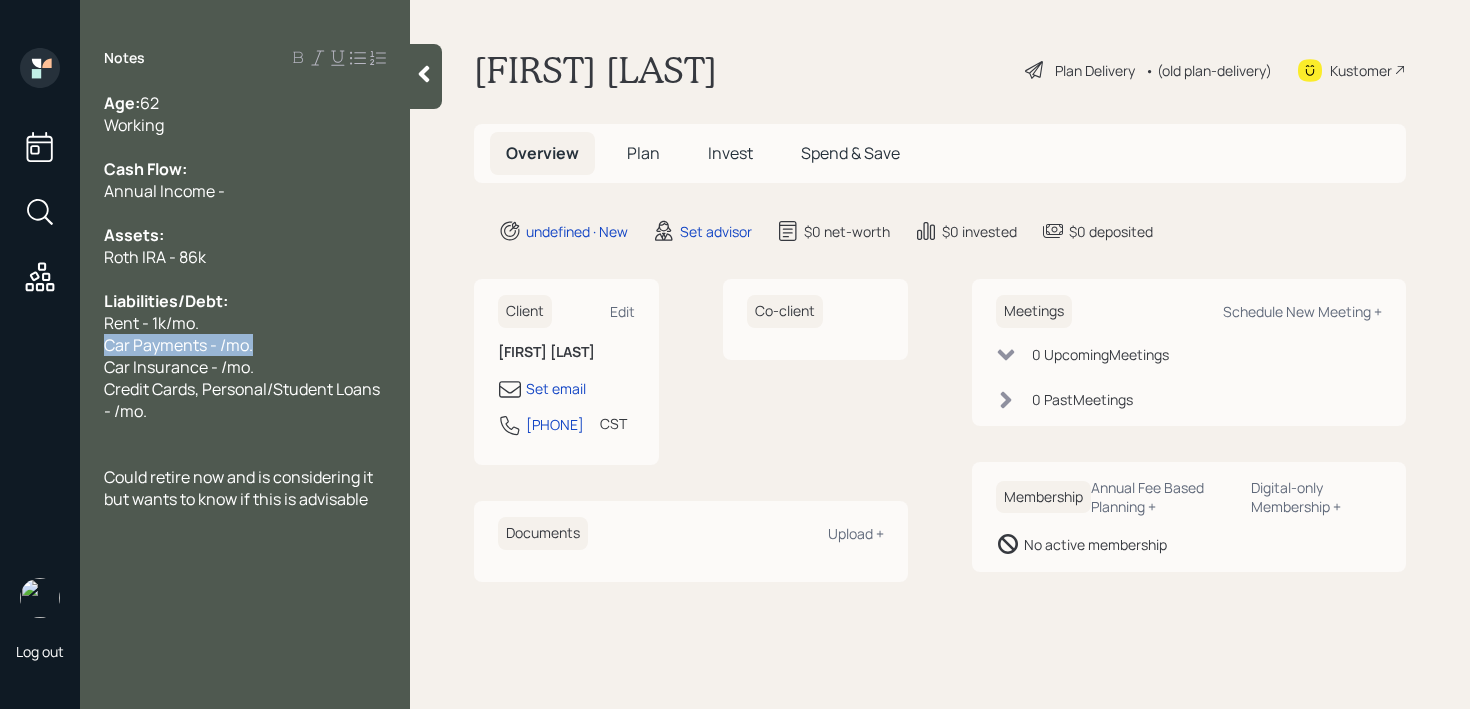 drag, startPoint x: 251, startPoint y: 339, endPoint x: 0, endPoint y: 339, distance: 251 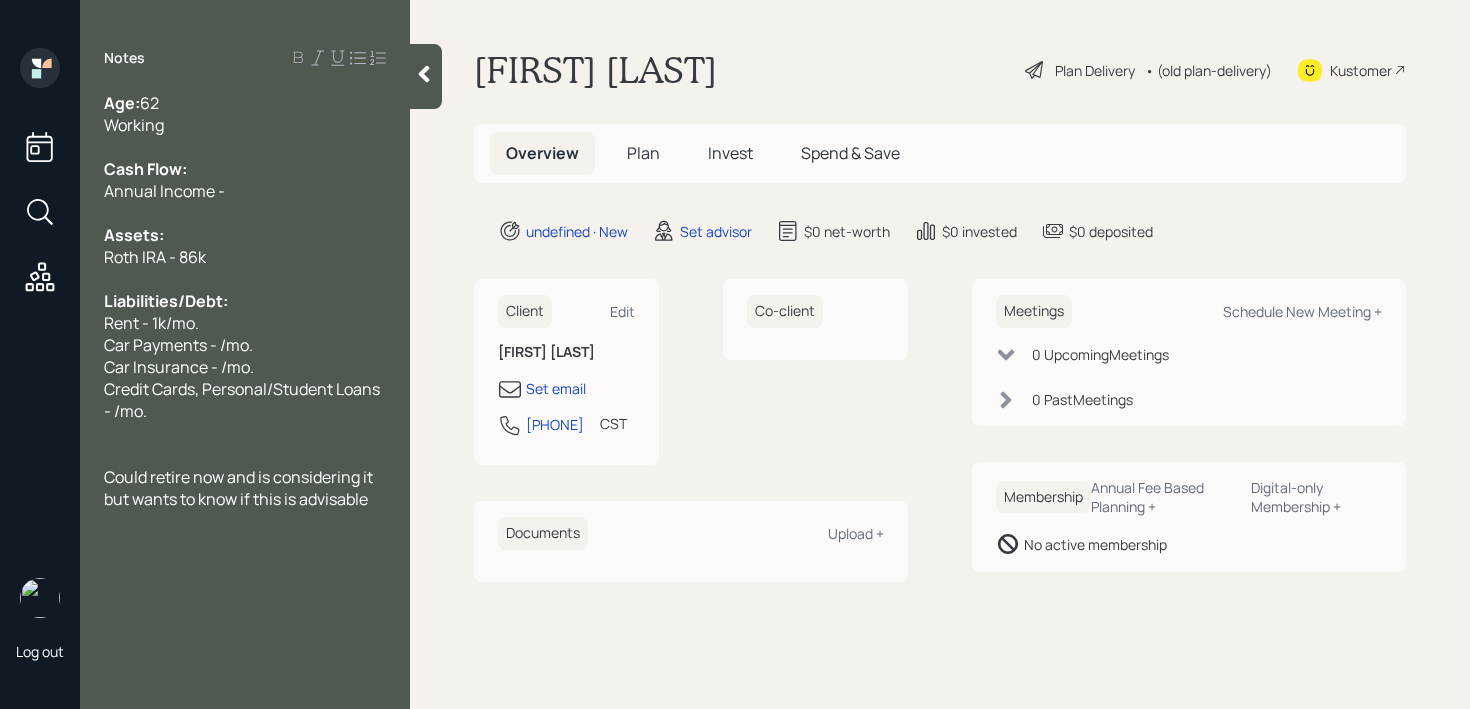 click on "Rent - 1k/mo." at bounding box center (245, 323) 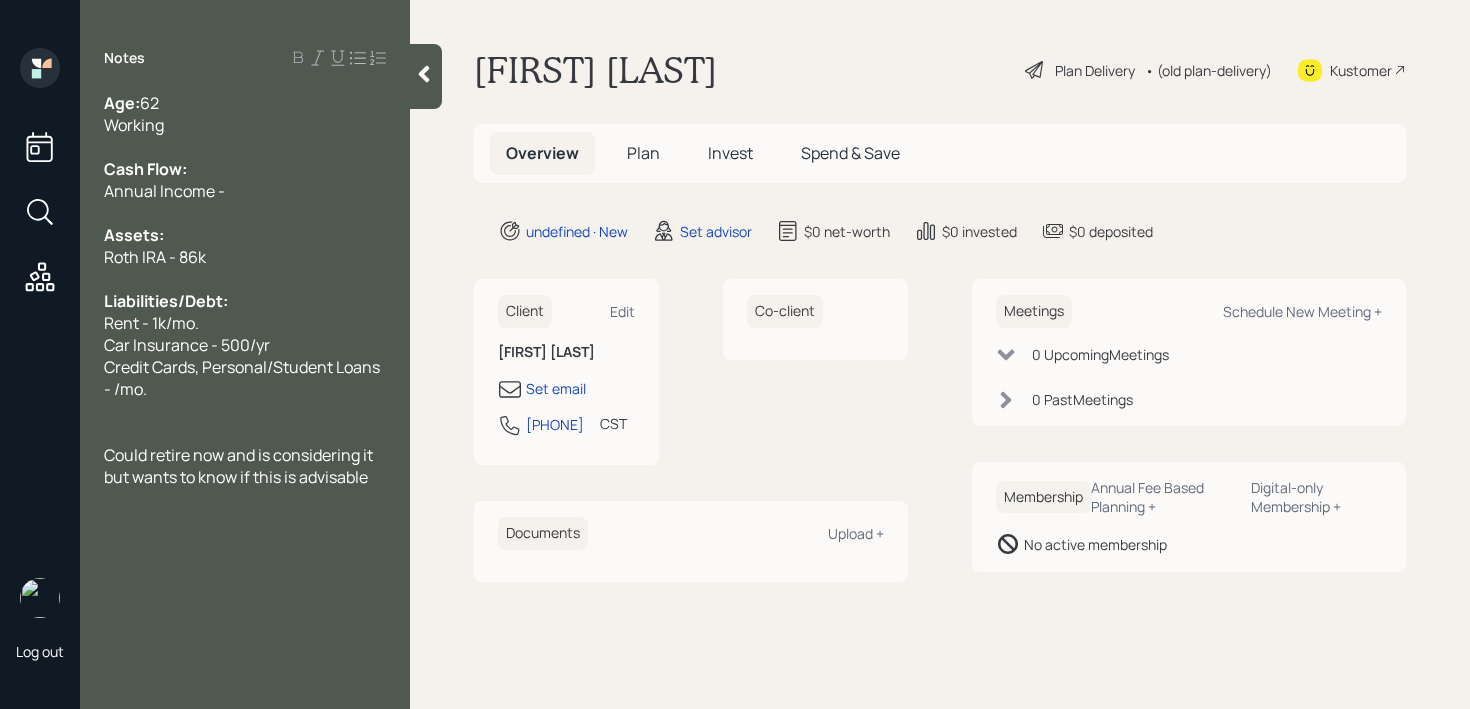 click on "Working" at bounding box center (245, 125) 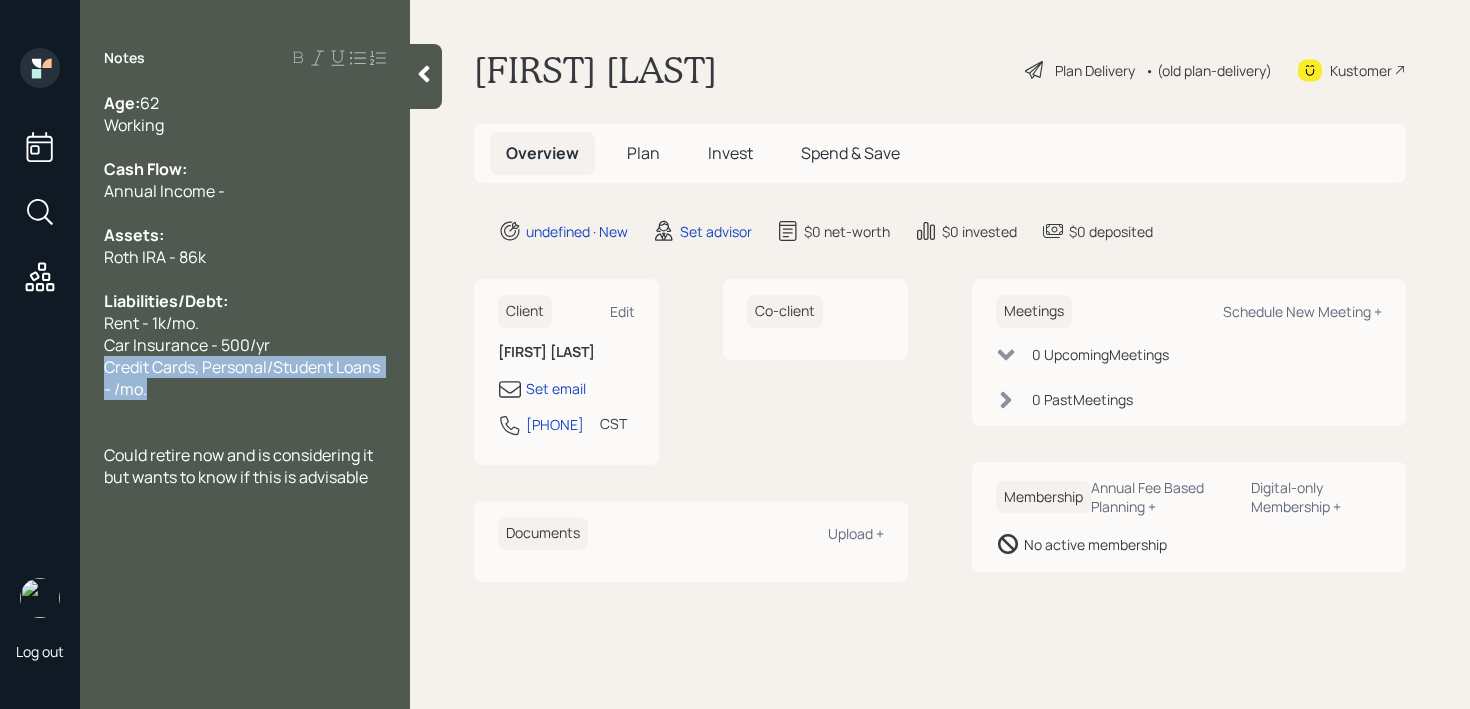 drag, startPoint x: 195, startPoint y: 397, endPoint x: 82, endPoint y: 367, distance: 116.9145 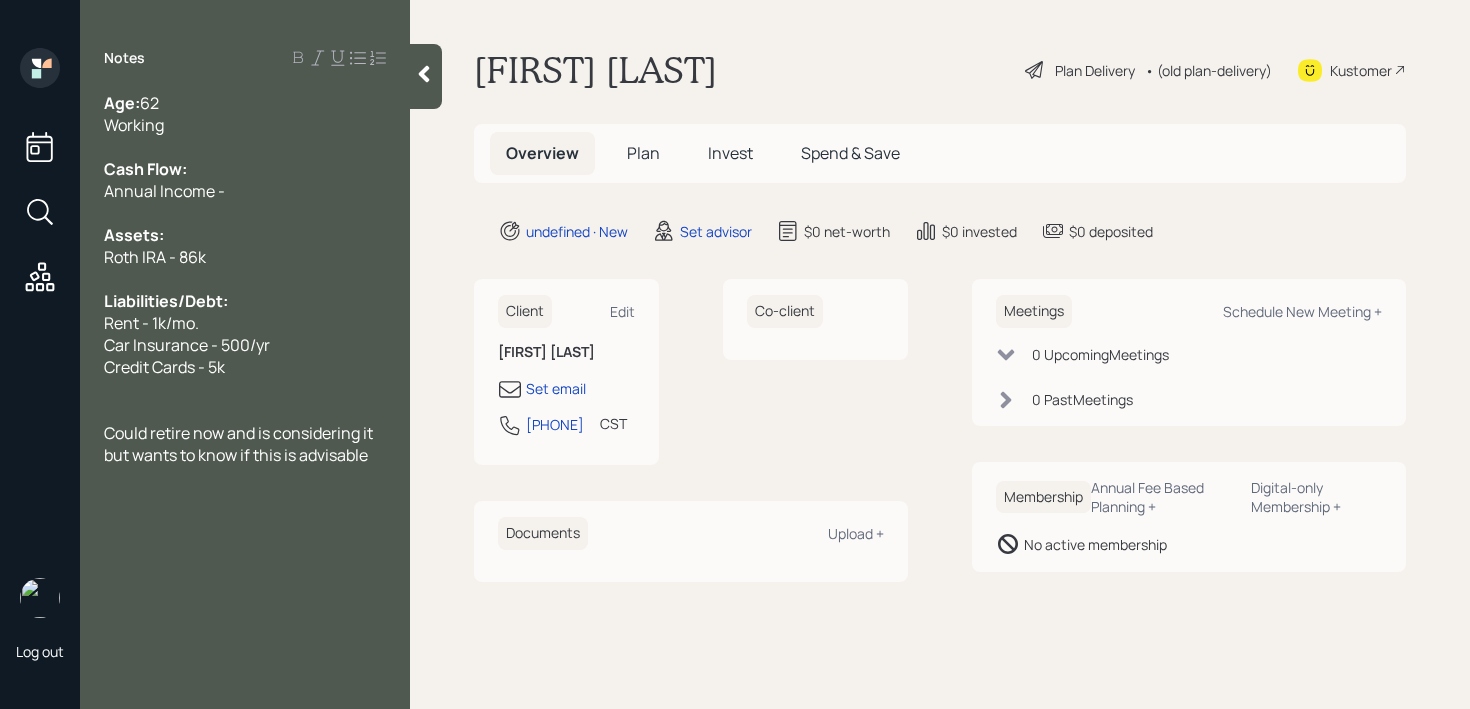 click on "Assets:" at bounding box center [245, 235] 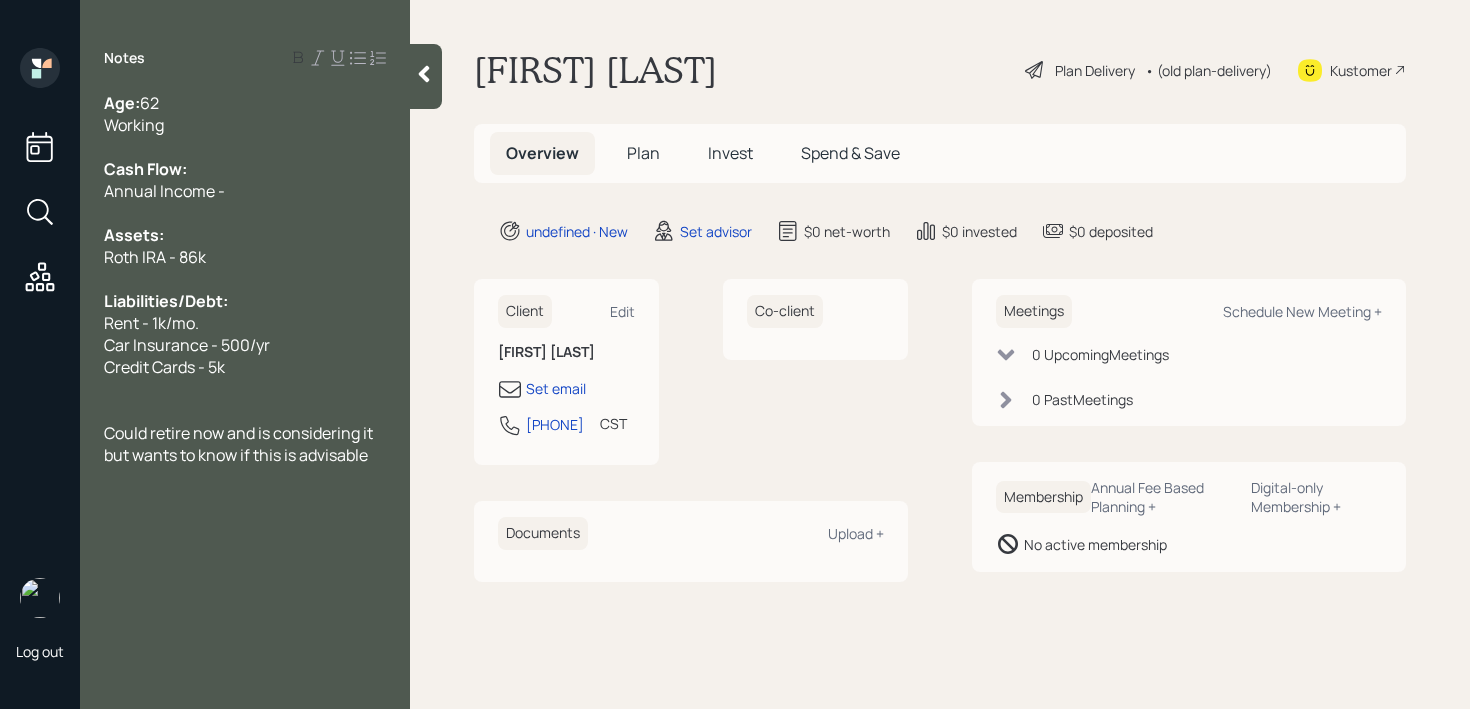 click at bounding box center (245, 213) 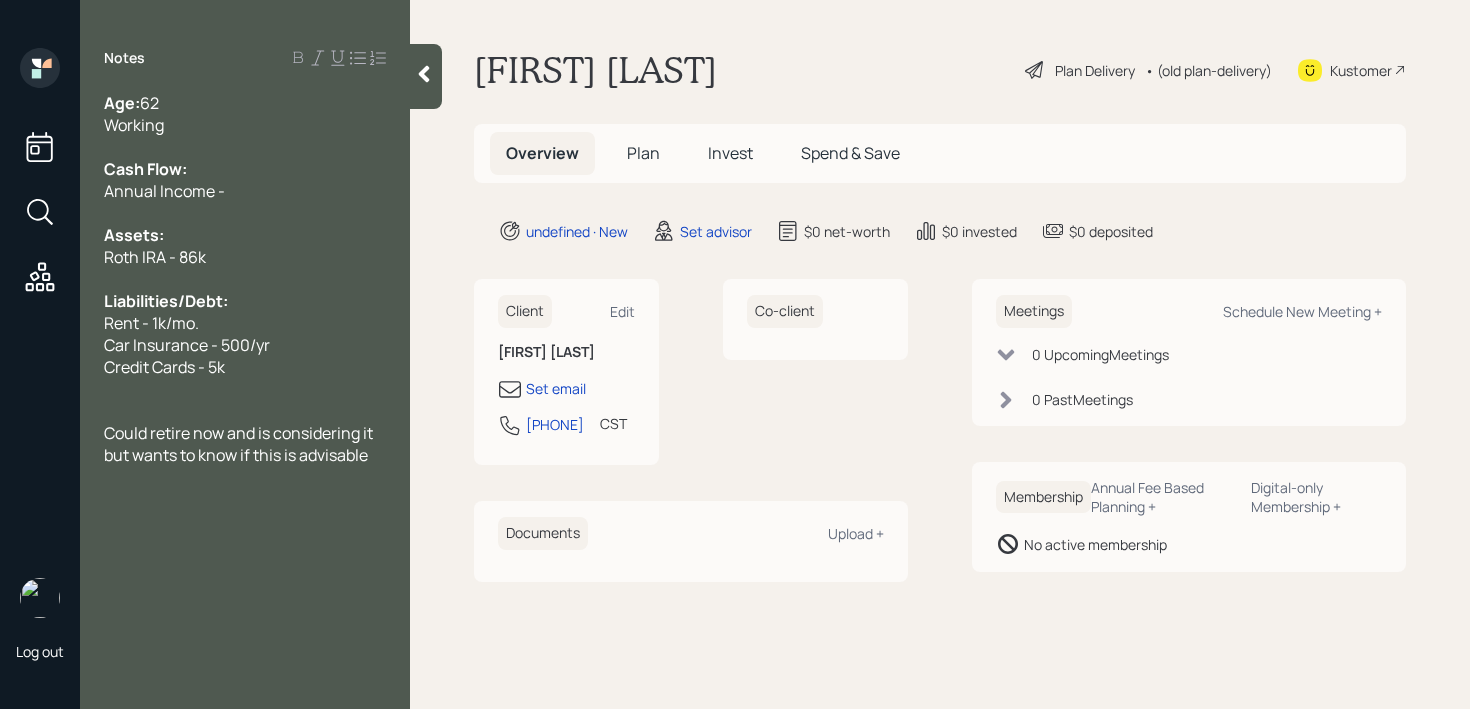 click on "Annual Income -" at bounding box center [245, 191] 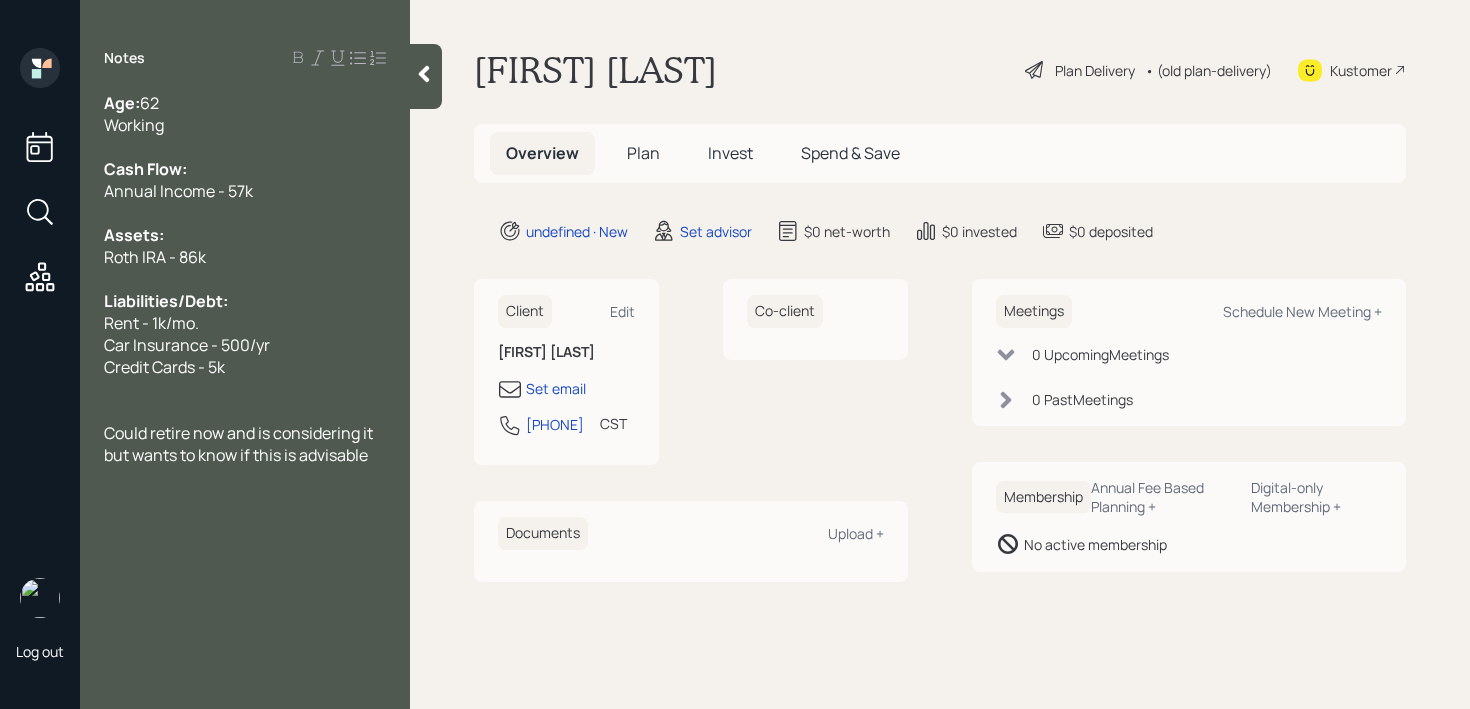 click on "Working" at bounding box center [245, 125] 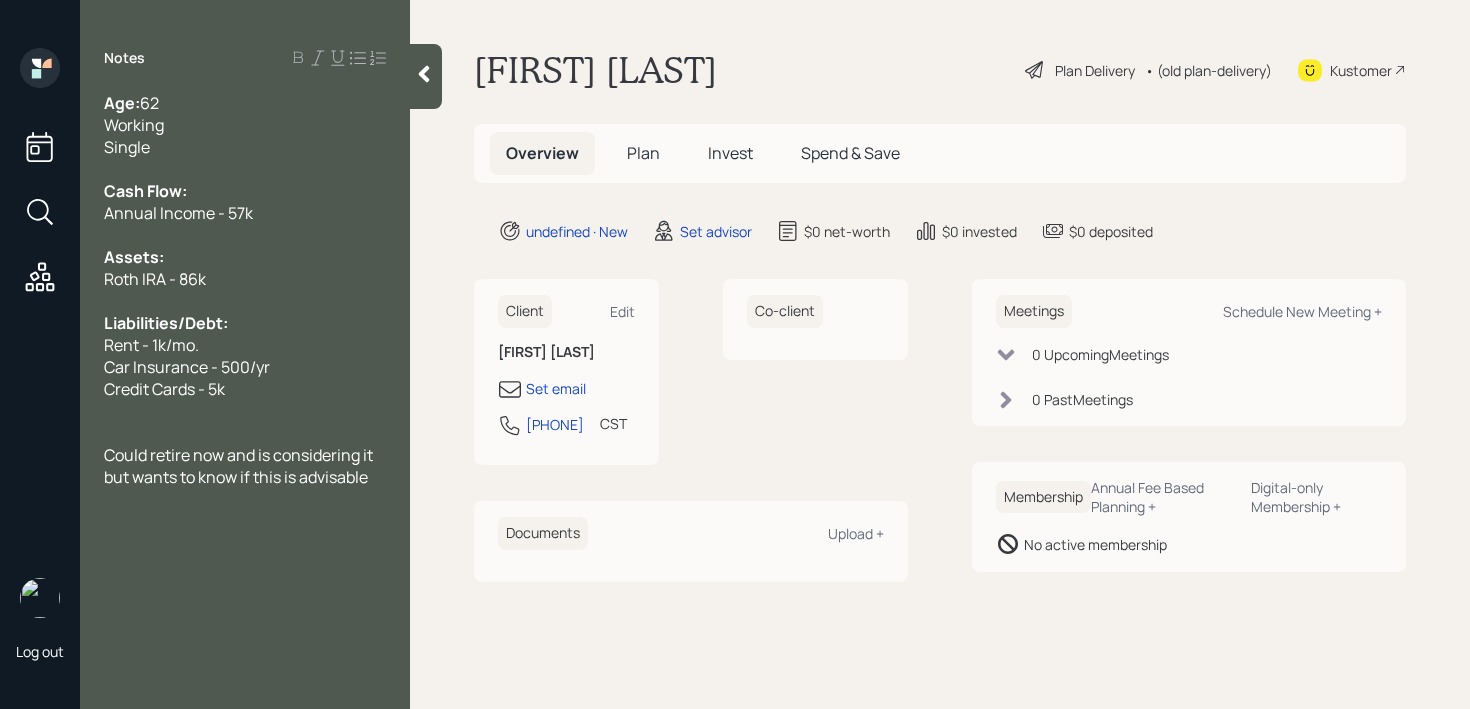 click on "Could retire now and is considering it but wants to know if this is advisable" at bounding box center (245, 466) 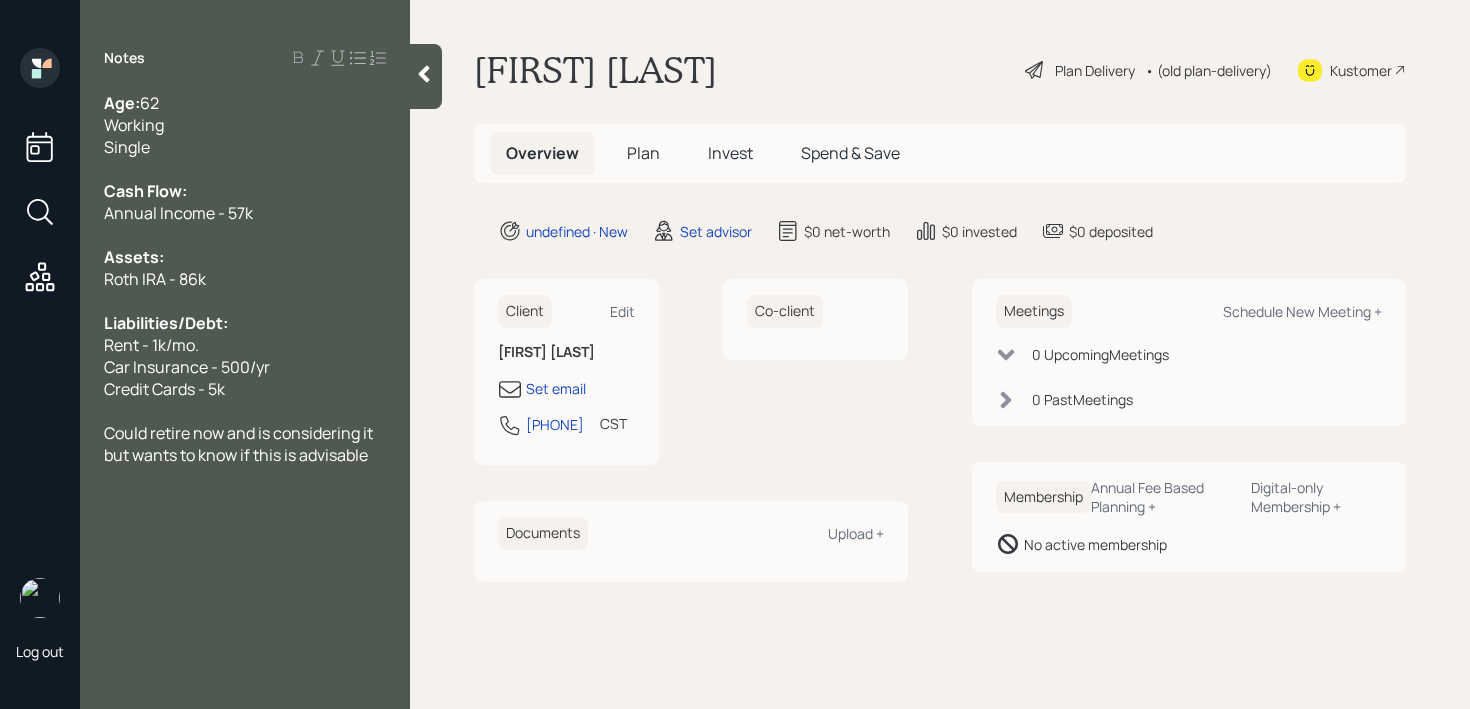 click on "Age:  [AGE] Working  Single Cash Flow: Annual Income - 57k Assets: Roth IRA - 86k Liabilities/Debt: Rent - 1k/mo. Car Insurance - 500/yr Credit Cards - 5k Could retire now and is considering it but wants to know if this is advisable" at bounding box center (245, 301) 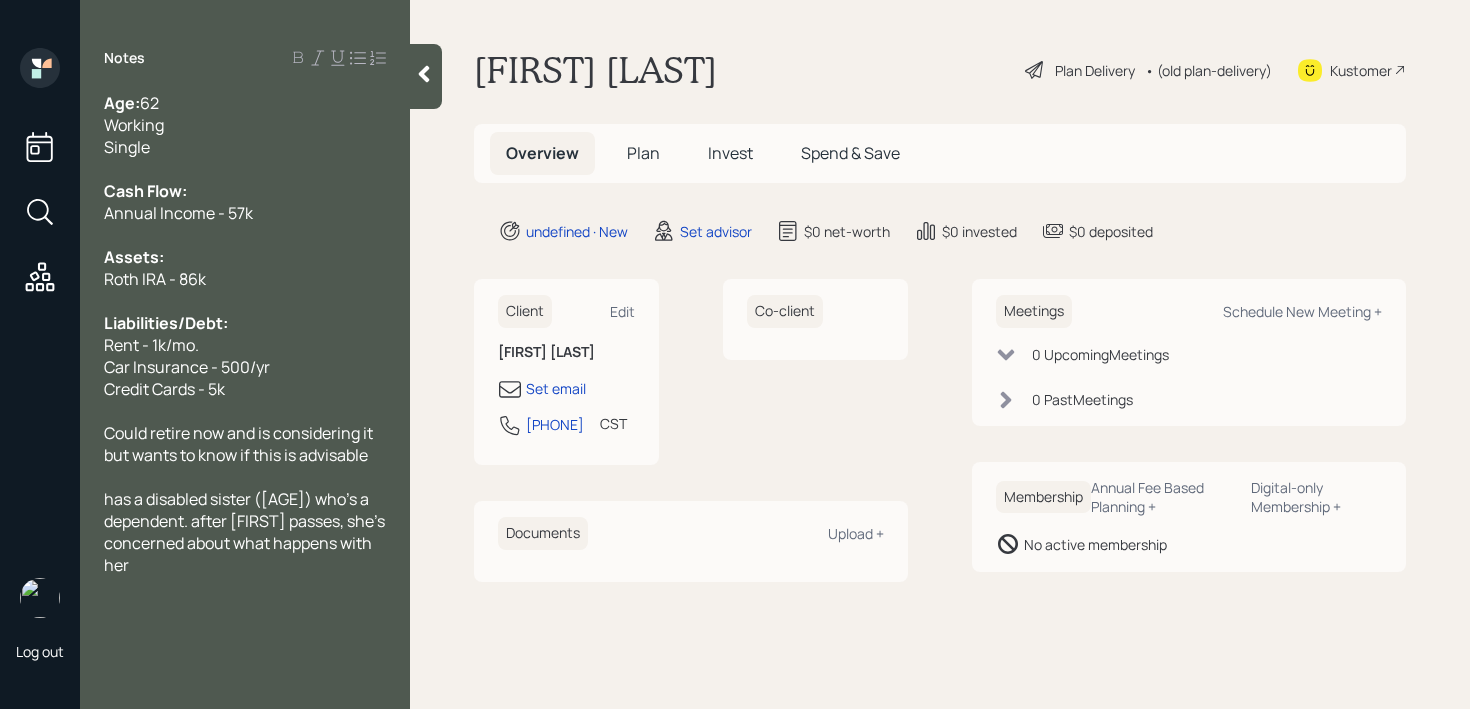 click on "has a disabled sister ([AGE]) who's a dependent. after [FIRST] passes, she's concerned about what happens with her" at bounding box center [246, 532] 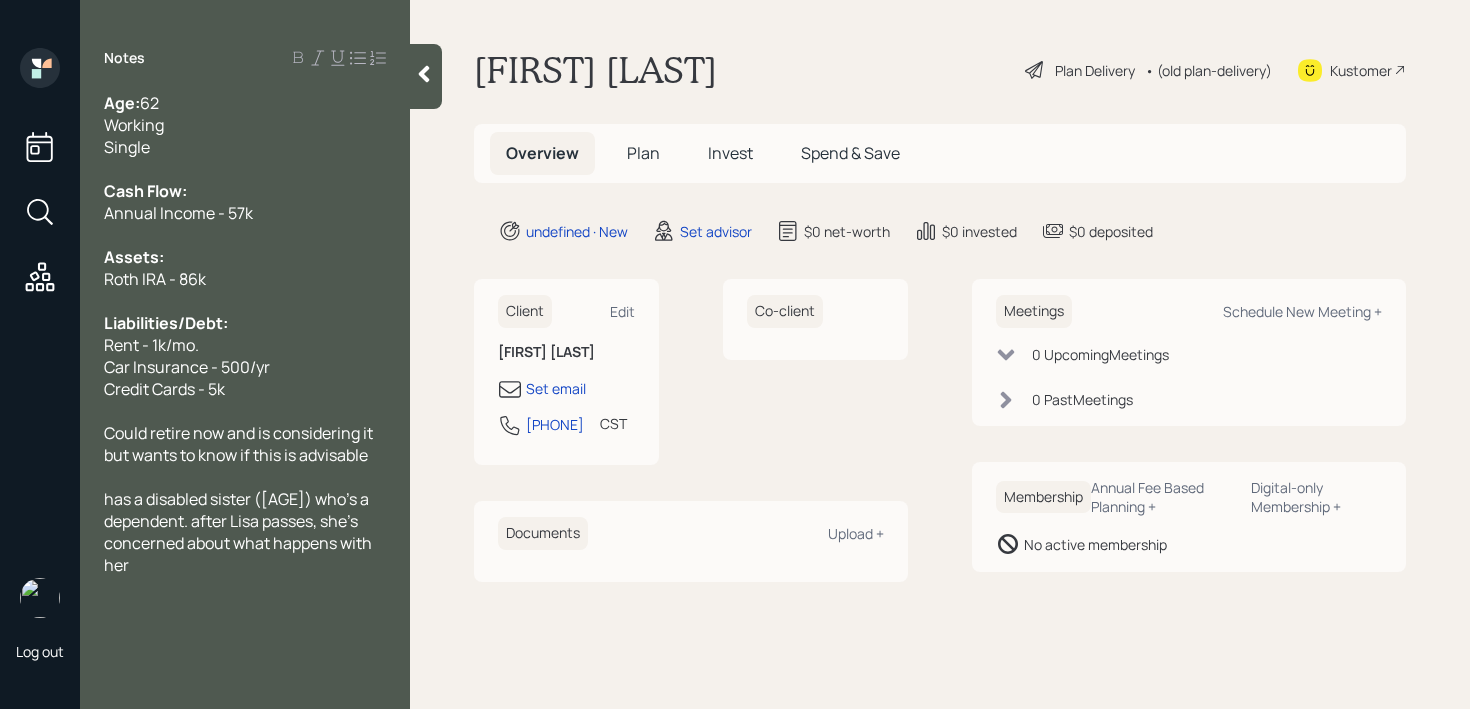 click on "has a disabled sister ([AGE]) who's a dependent. after Lisa passes, she's concerned about what happens with her" at bounding box center [239, 532] 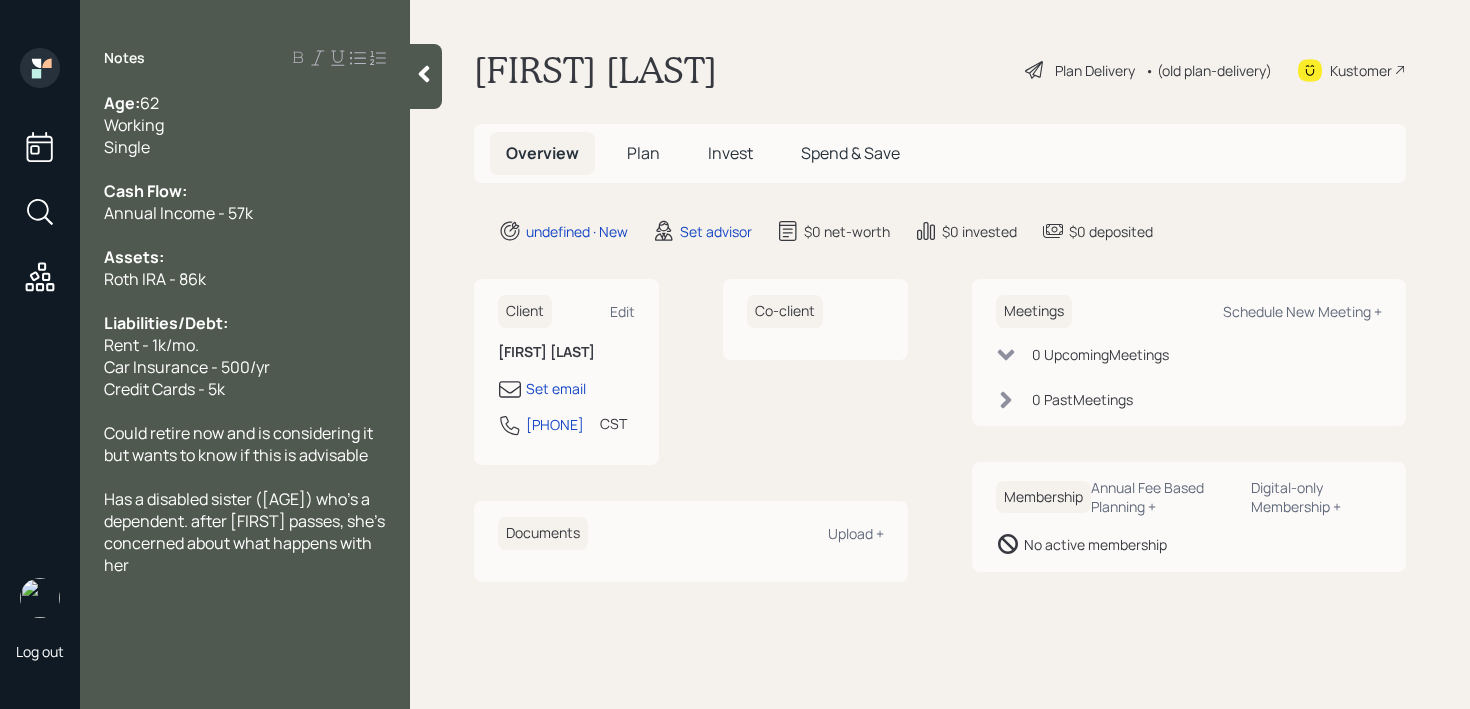 click on "Has a disabled sister ([AGE]) who's a dependent. after [FIRST] passes, she's concerned about what happens with her" at bounding box center [245, 532] 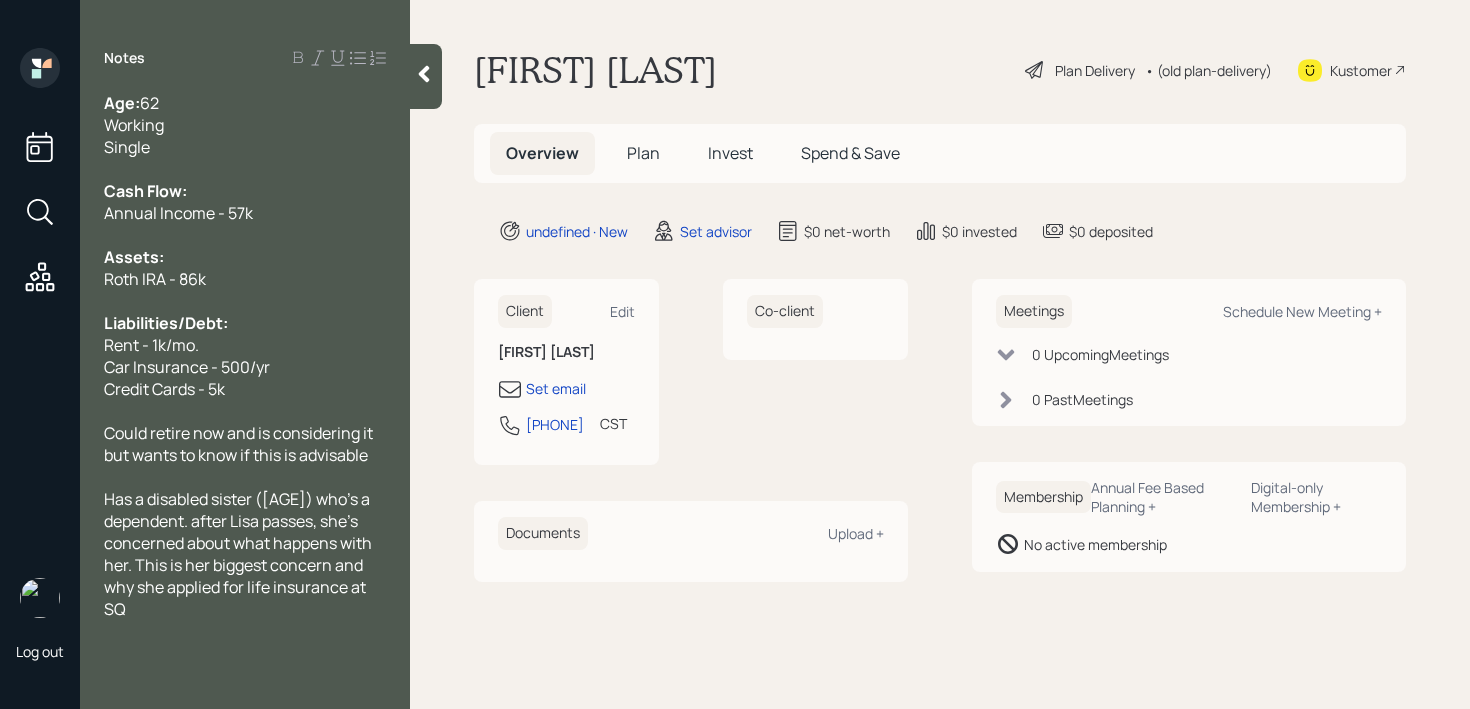 click on "Has a disabled sister ([AGE]) who's a dependent. after Lisa passes, she's concerned about what happens with her. This is her biggest concern and why she applied for life insurance at SQ" at bounding box center (245, 554) 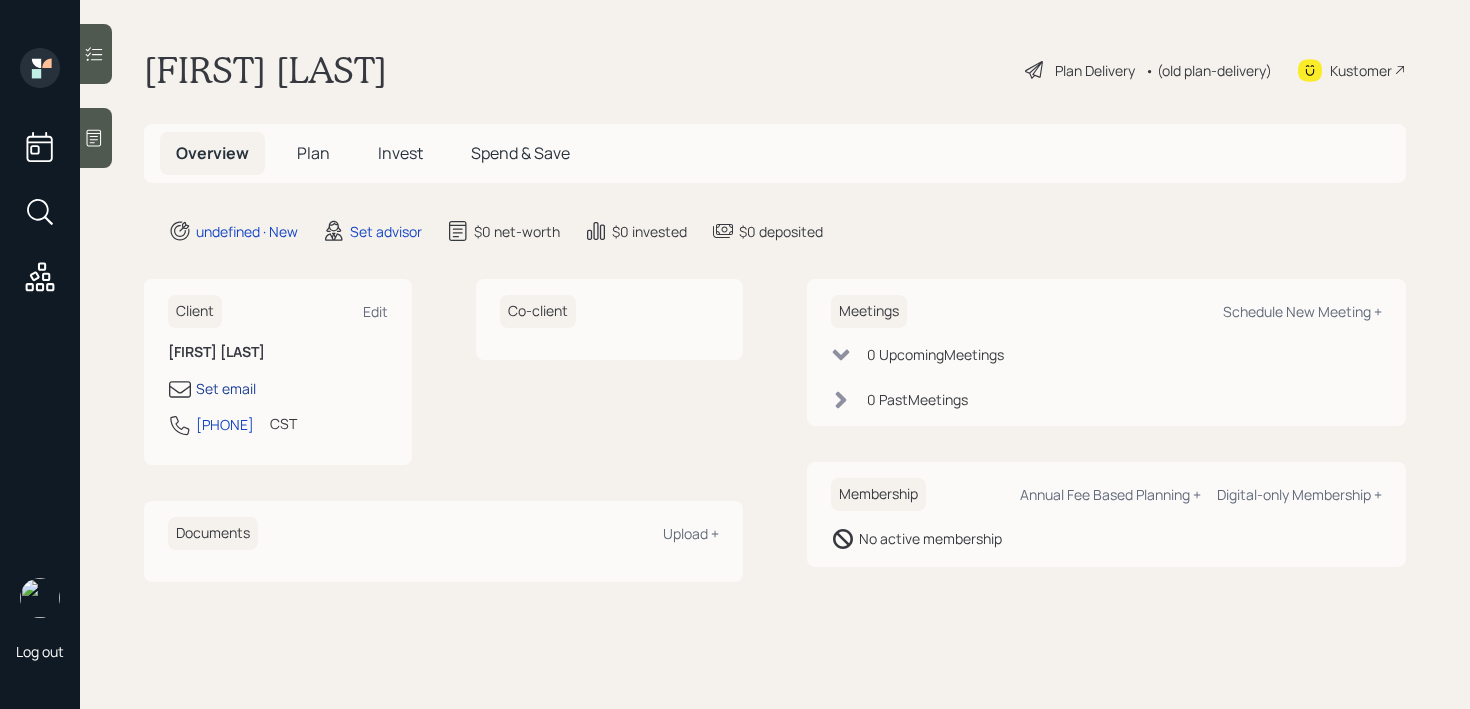 click on "Set email" at bounding box center [226, 388] 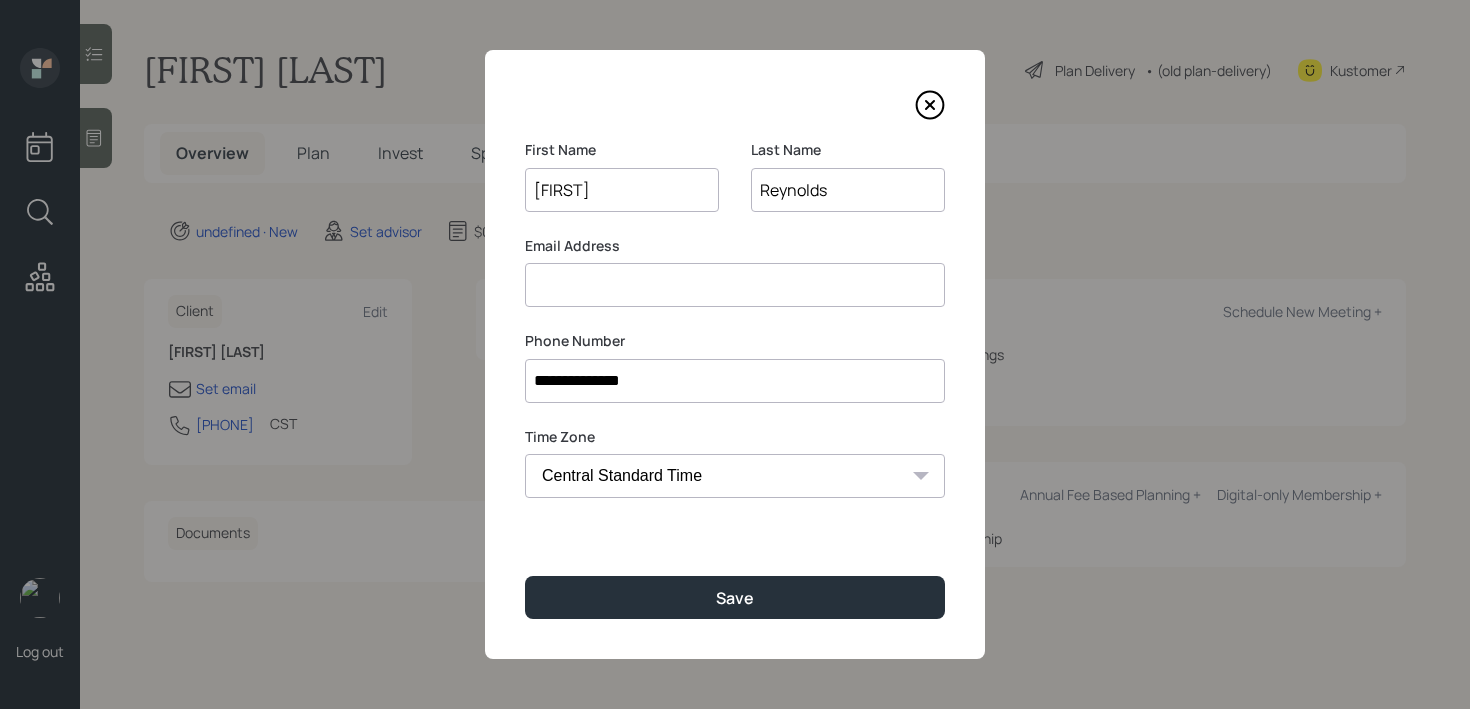 click on "Email Address" at bounding box center (735, 272) 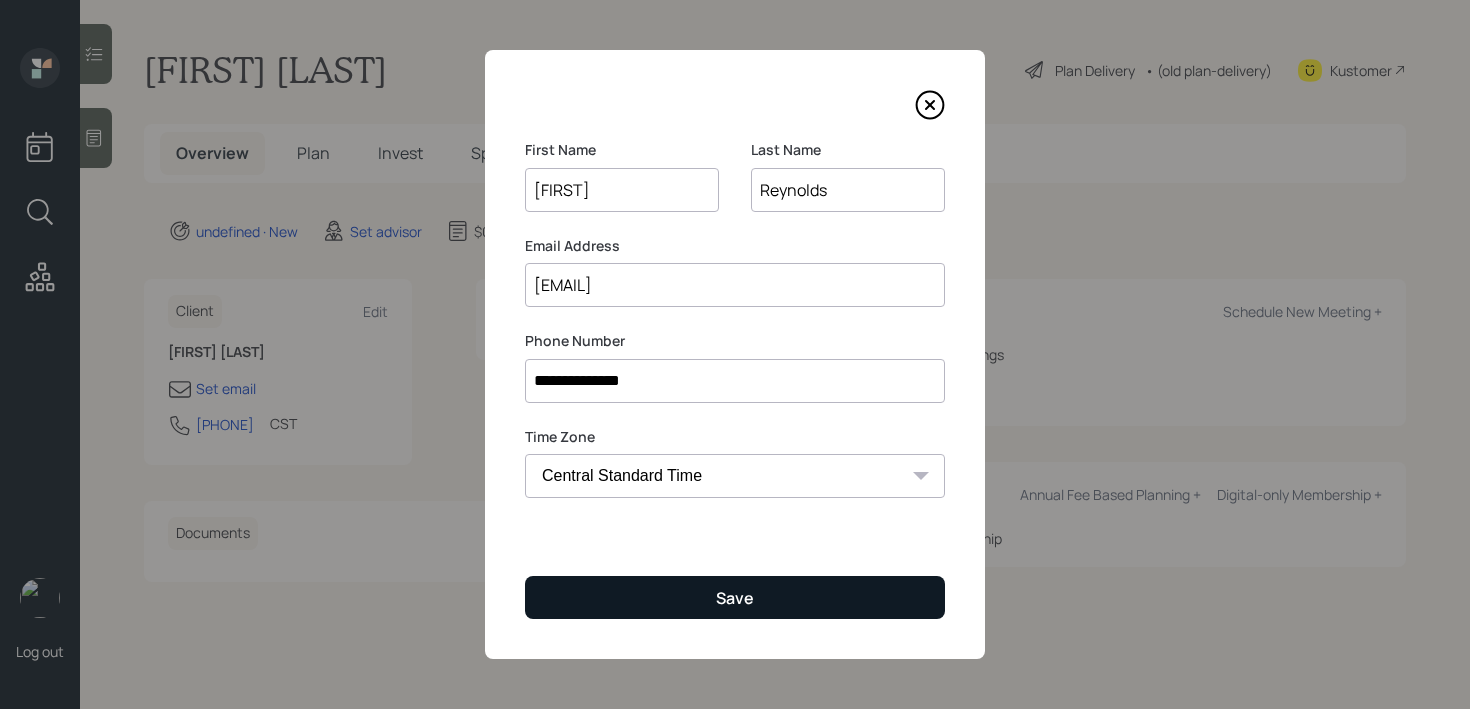 type on "[EMAIL]" 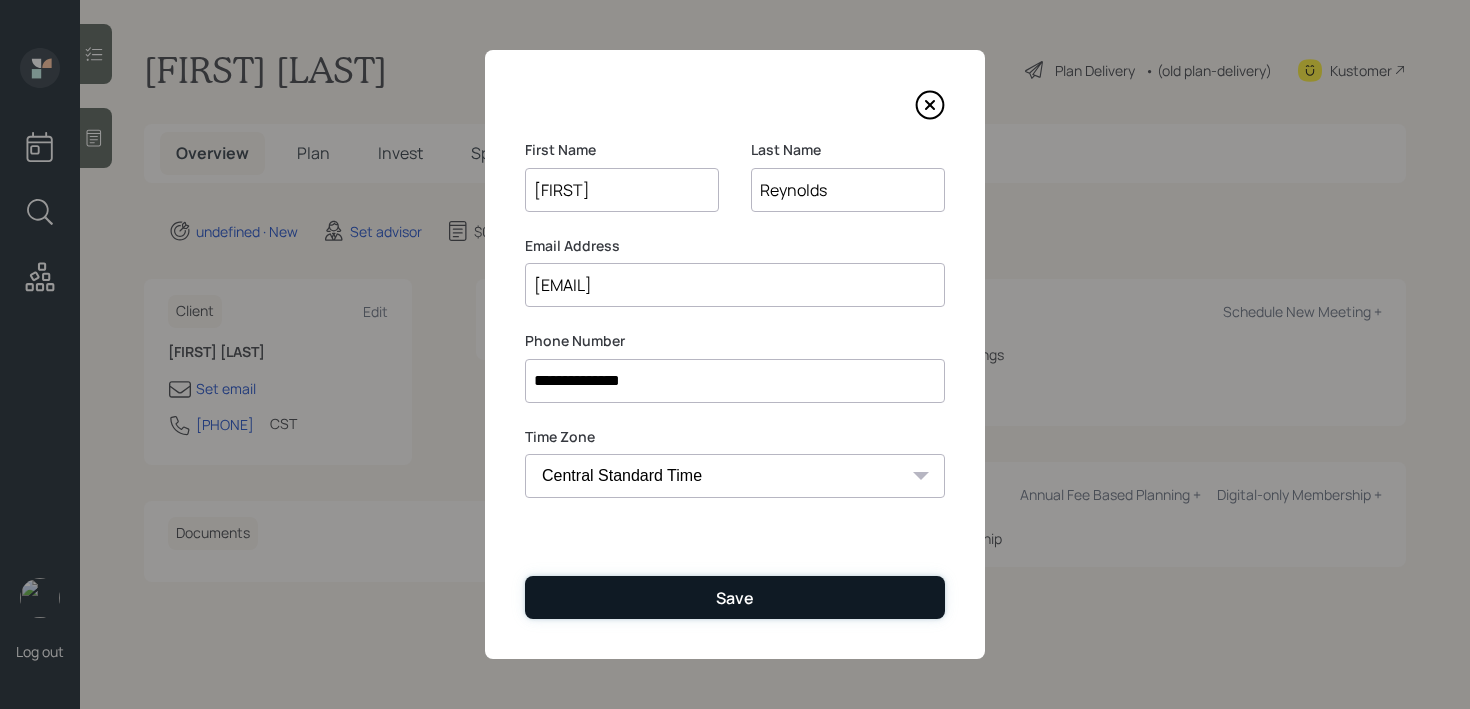 click on "Save" at bounding box center (735, 597) 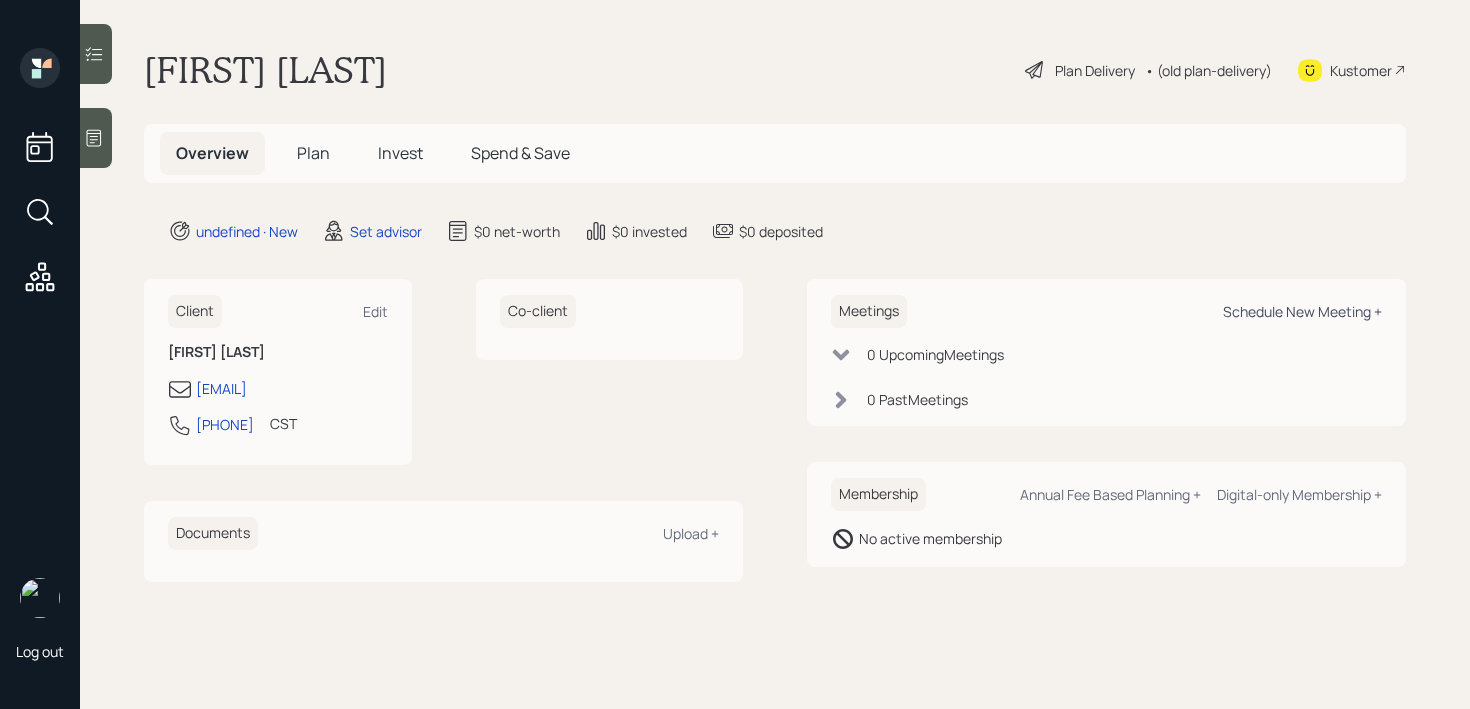 click on "Schedule New Meeting +" at bounding box center [1302, 311] 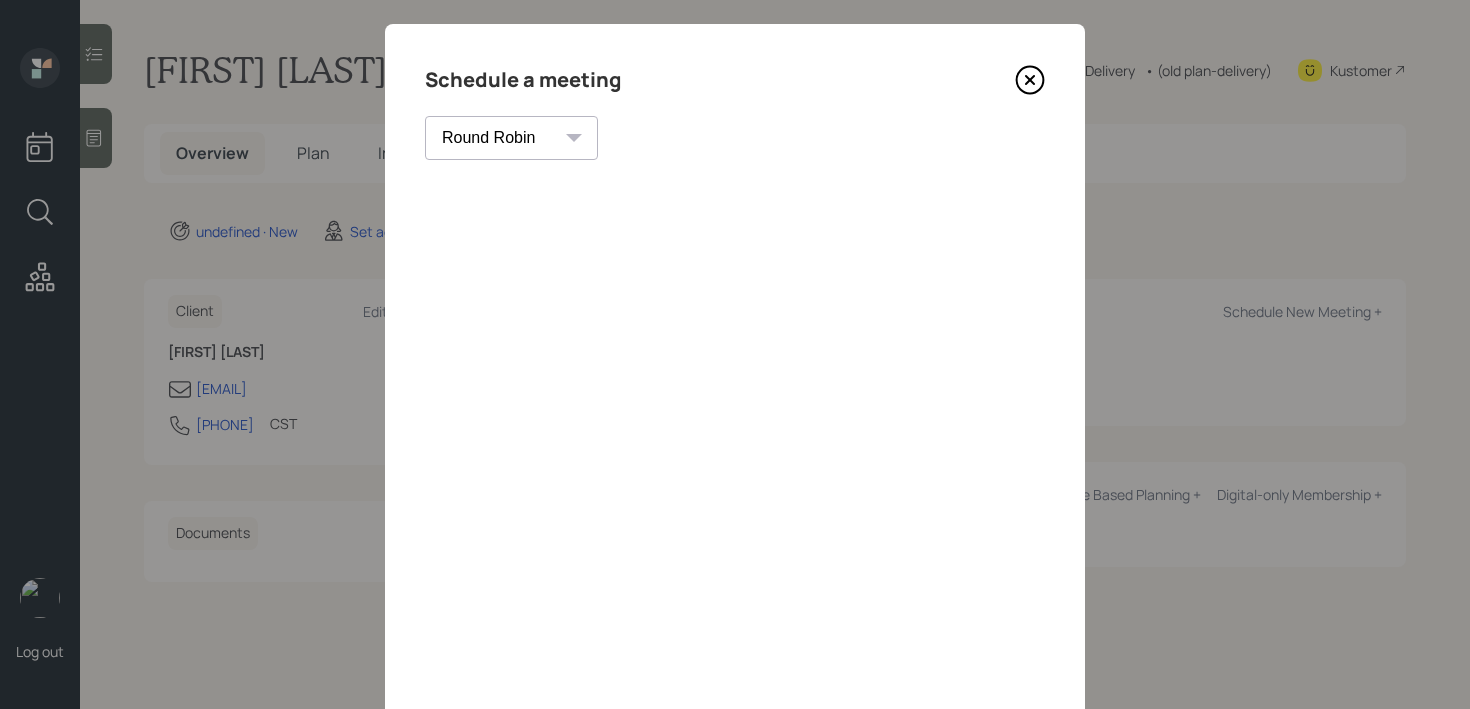 scroll, scrollTop: 0, scrollLeft: 0, axis: both 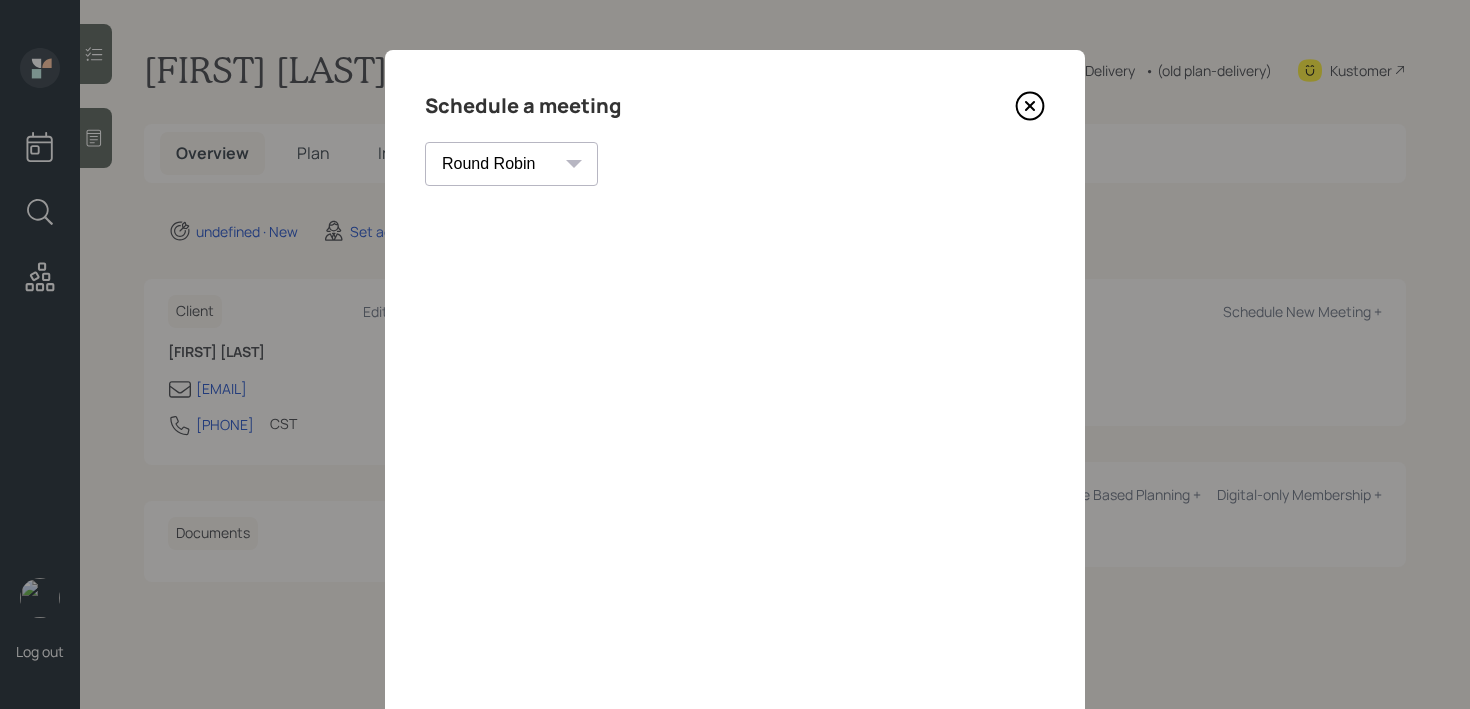 click 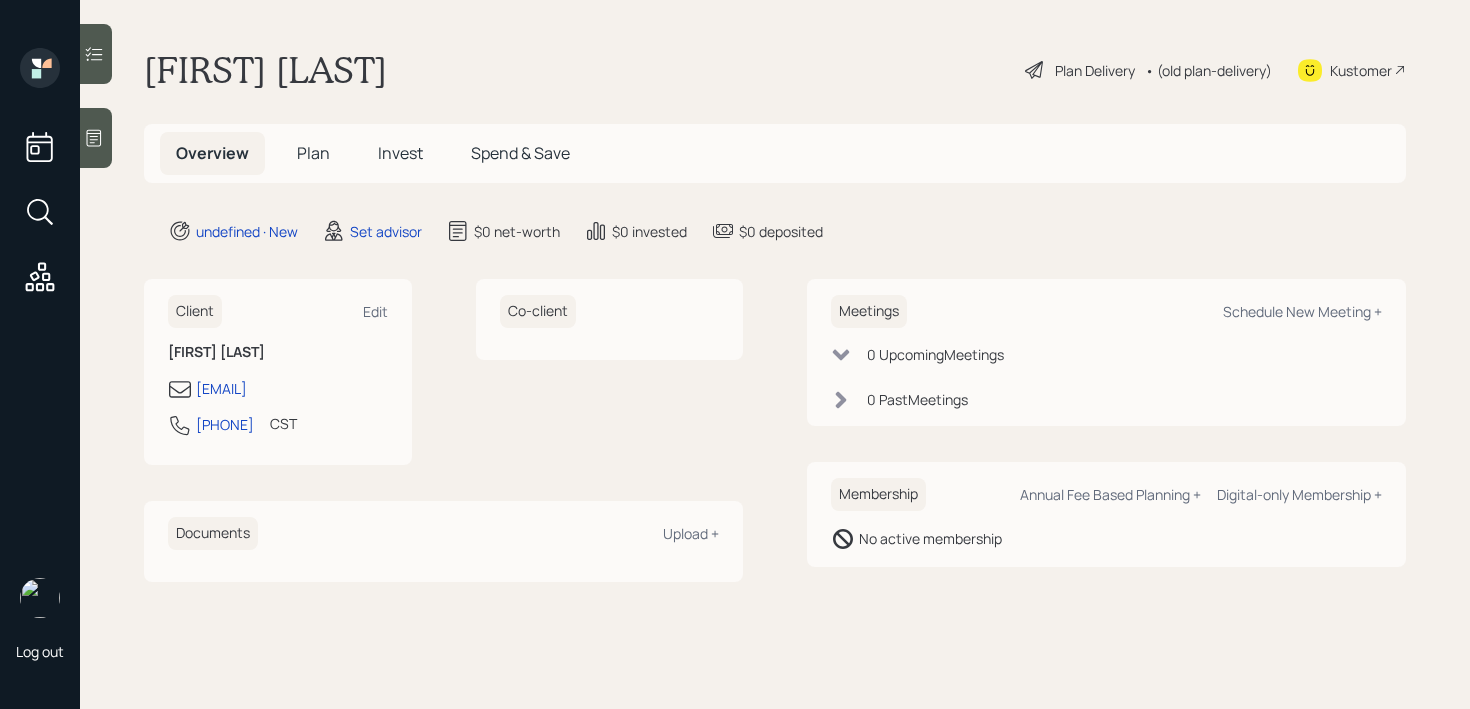 click 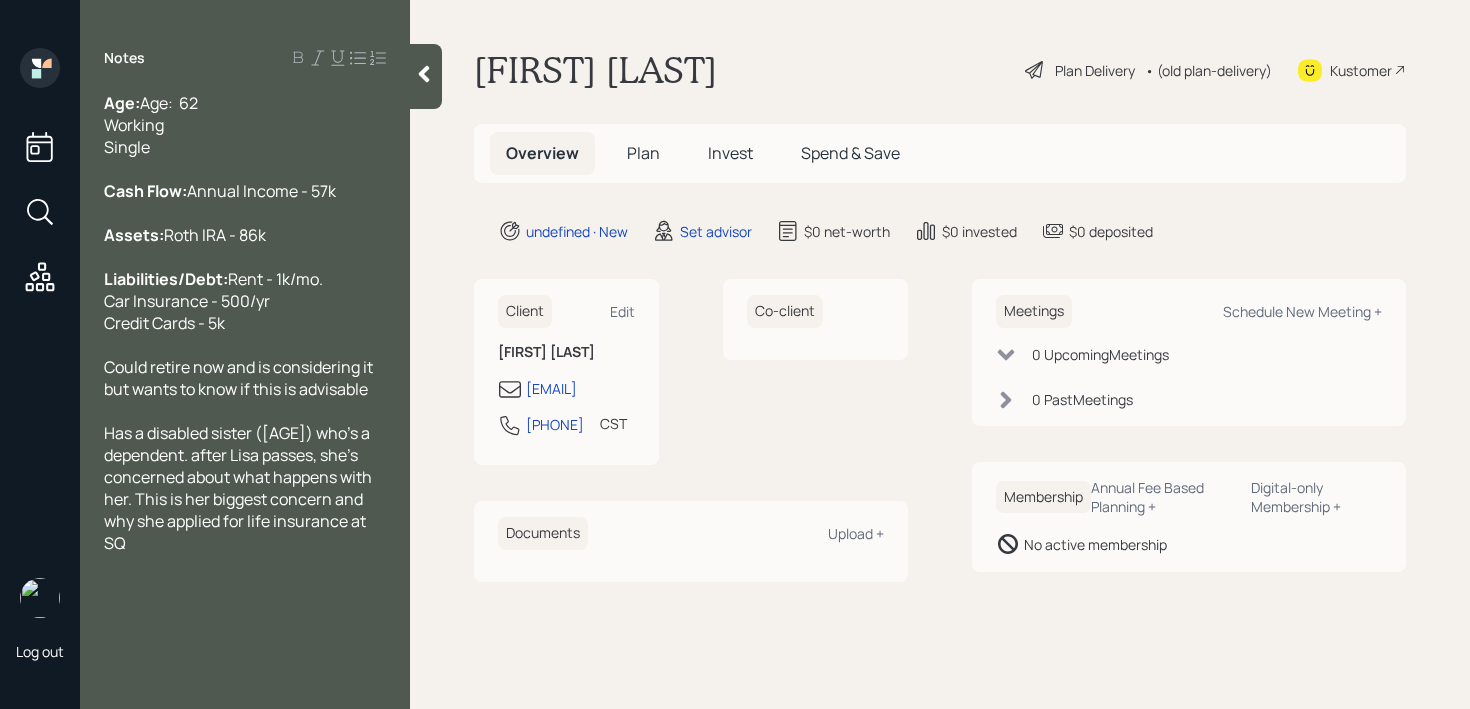 click on "Kustomer" at bounding box center (1361, 70) 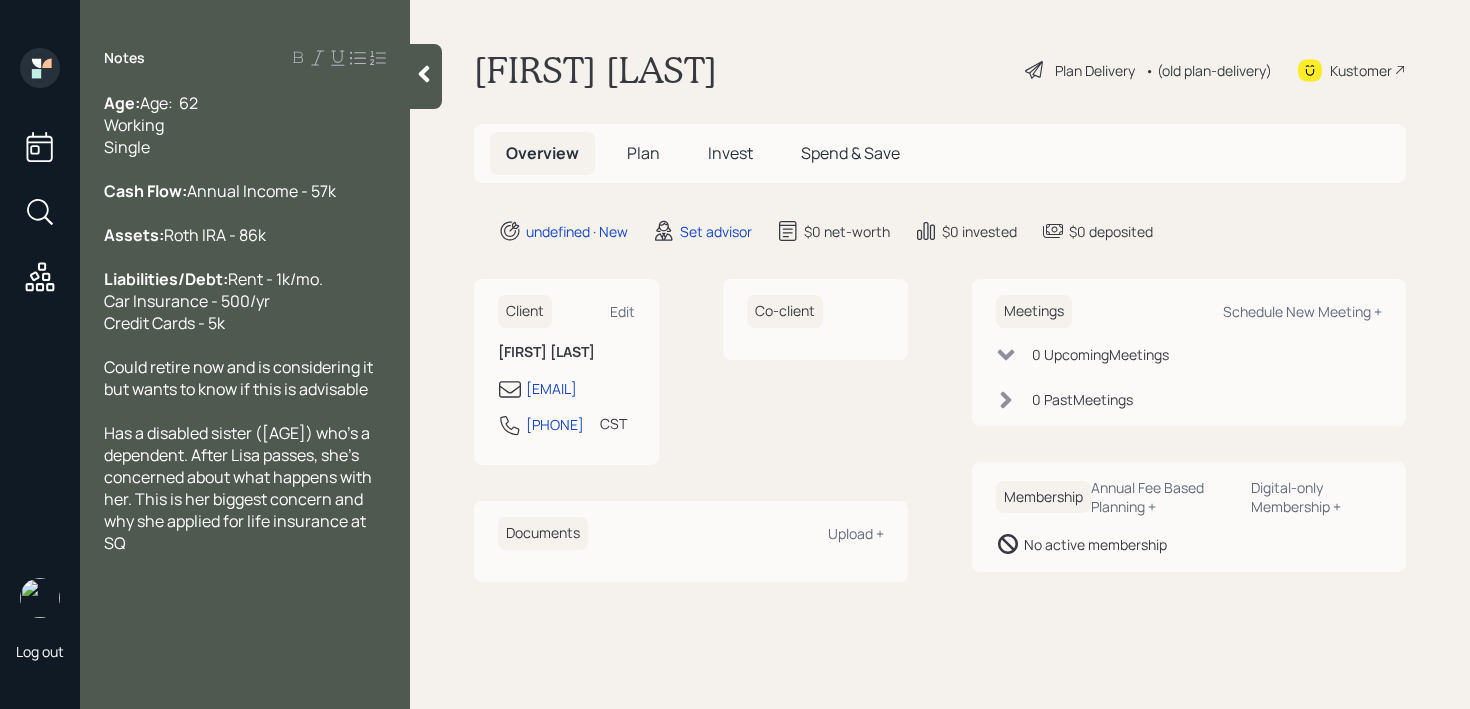 click on "Has a disabled sister ([AGE]) who's a dependent. After Lisa passes, she's concerned about what happens with her. This is her biggest concern and why she applied for life insurance at SQ" at bounding box center [245, 488] 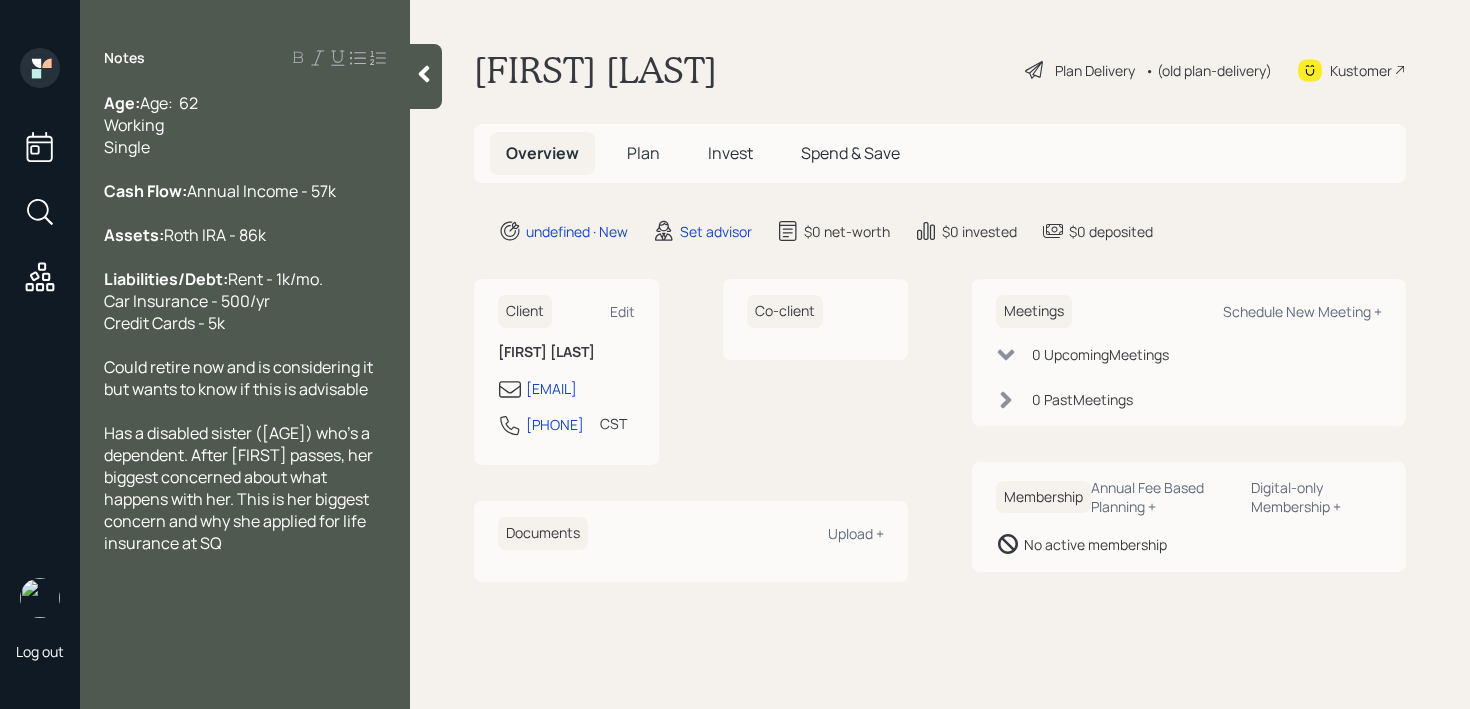 click on "Has a disabled sister ([AGE]) who's a dependent. After [FIRST] passes, her biggest concerned about what happens with her. This is her biggest concern and why she applied for life insurance at SQ" at bounding box center (240, 488) 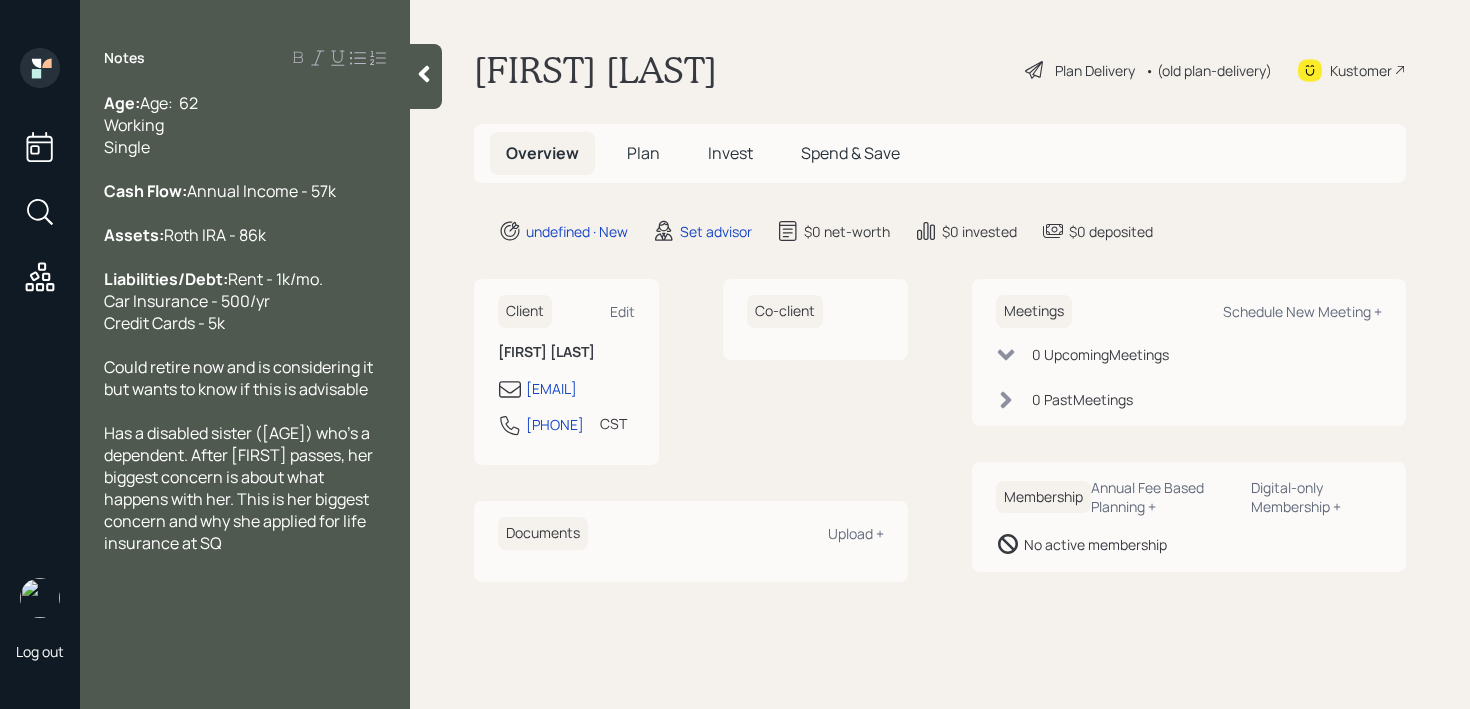 click on "Has a disabled sister ([AGE]) who's a dependent. After [FIRST] passes, her biggest concern is about what happens with her. This is her biggest concern and why she applied for life insurance at SQ" at bounding box center [240, 488] 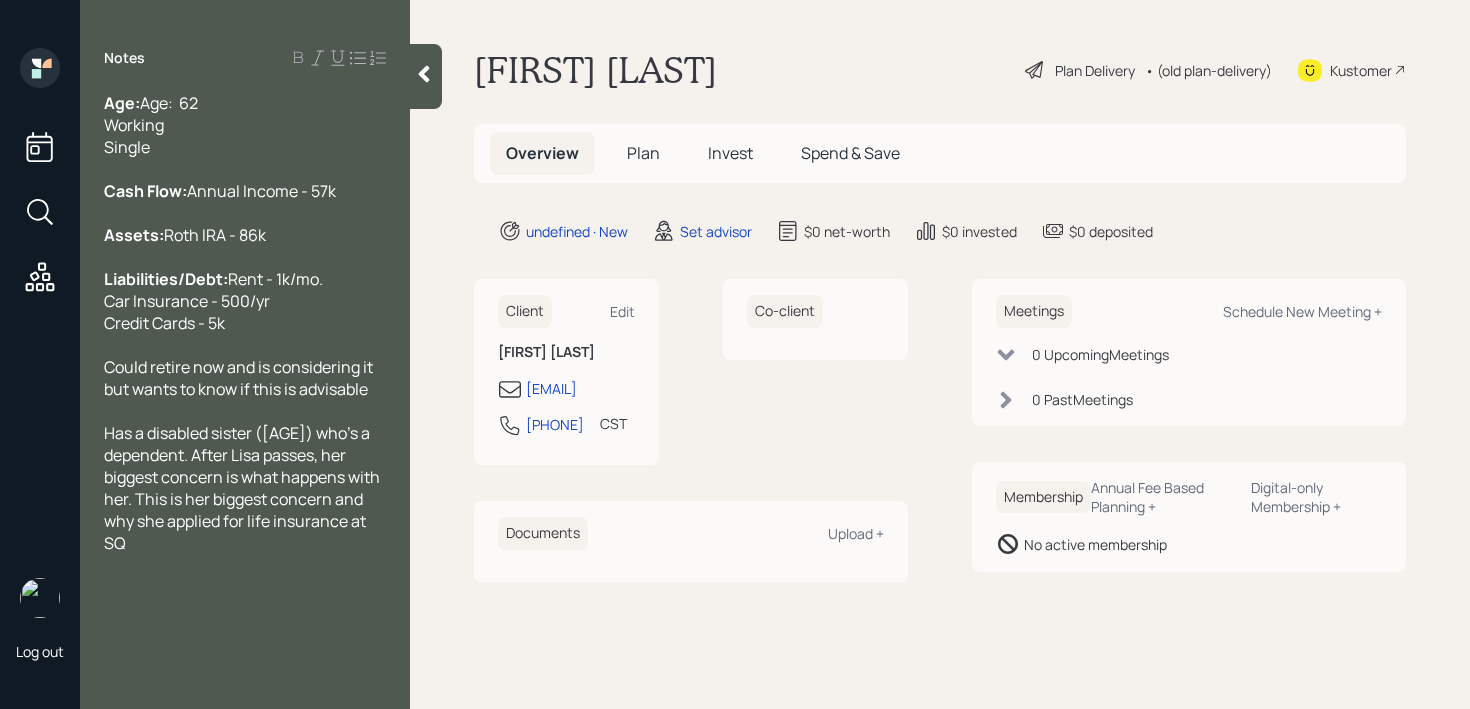 click on "Has a disabled sister ([AGE]) who's a dependent. After Lisa passes, her biggest concern is what happens with her. This is her biggest concern and why she applied for life insurance at SQ" at bounding box center (243, 488) 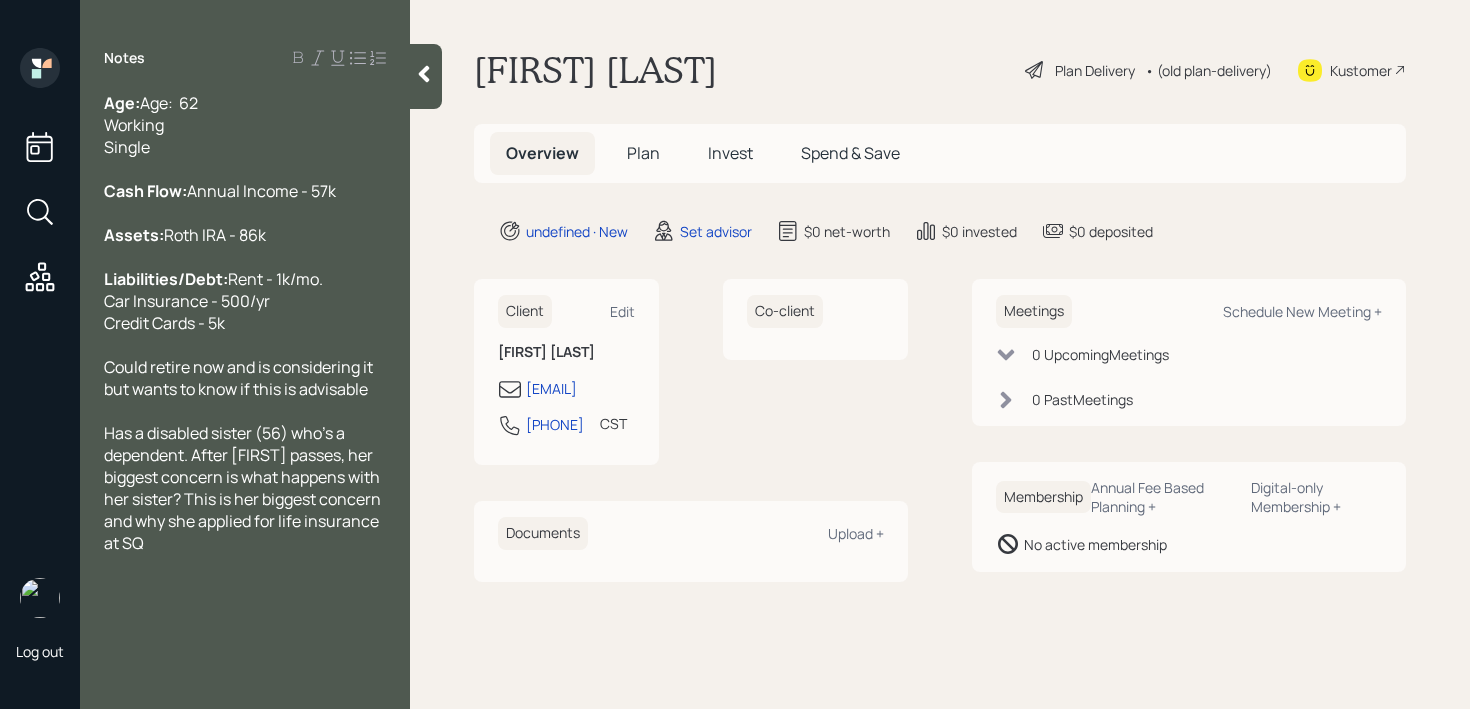 click on "Has a disabled sister (56) who's a dependent. After [FIRST] passes, her biggest concern is what happens with her sister? This is her biggest concern and why she applied for life insurance at SQ" at bounding box center (244, 488) 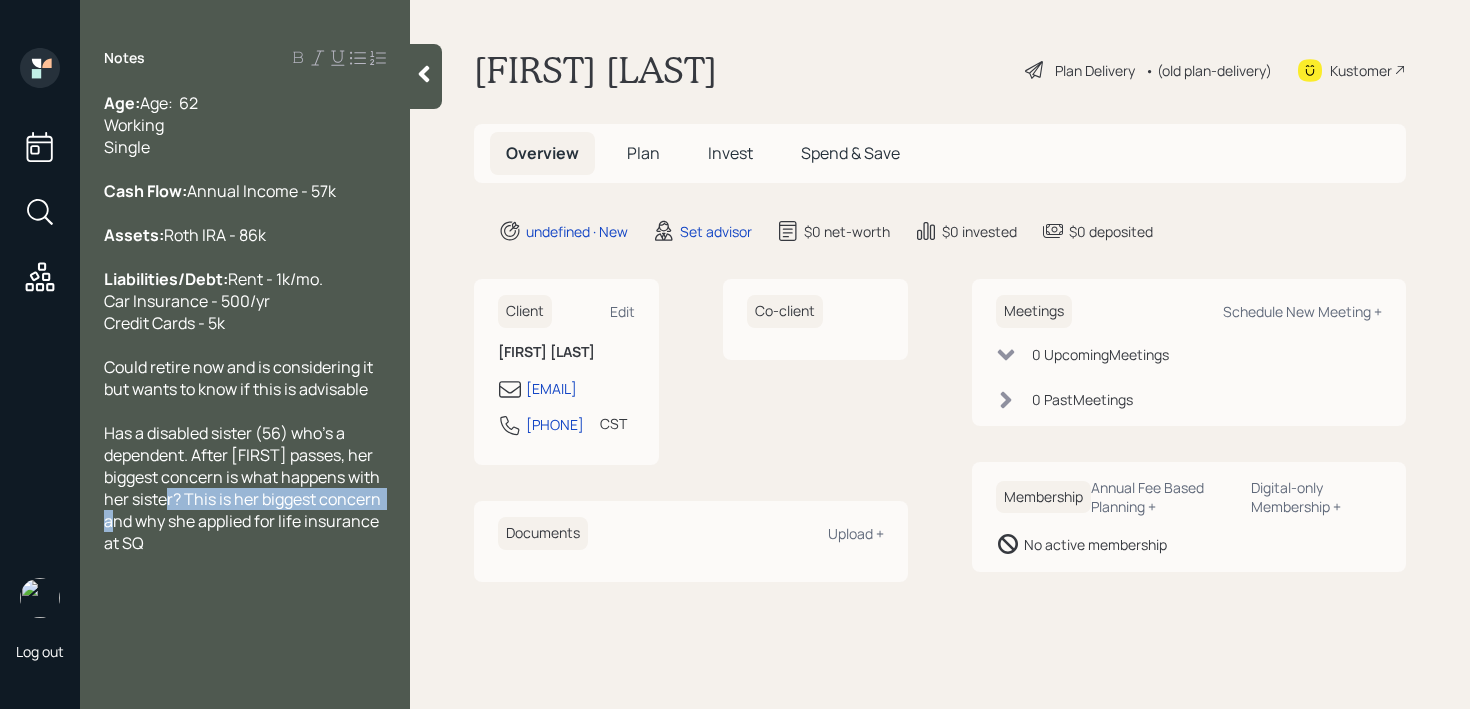 drag, startPoint x: 189, startPoint y: 564, endPoint x: 136, endPoint y: 594, distance: 60.90156 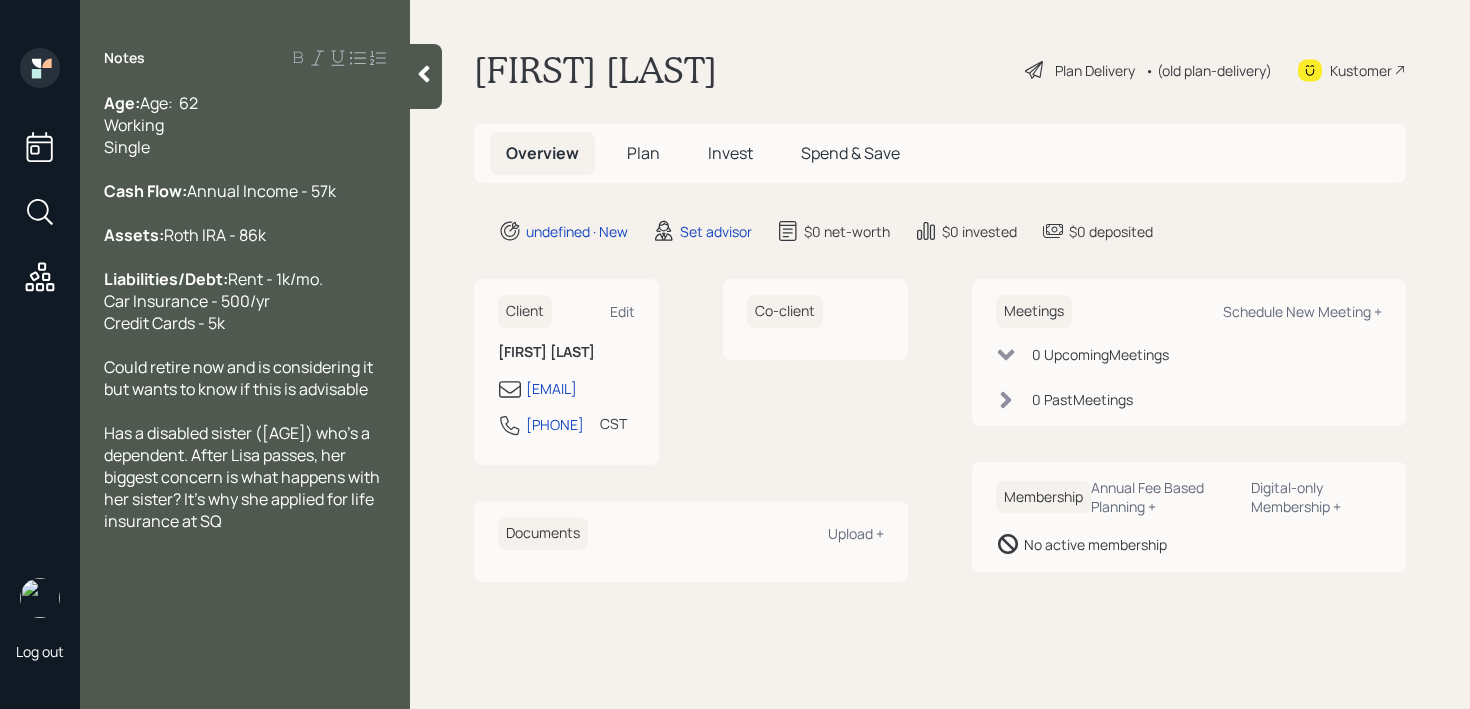 click on "Has a disabled sister ([AGE]) who's a dependent. After Lisa passes, her biggest concern is what happens with her sister? It's why she applied for life insurance at SQ" at bounding box center [243, 477] 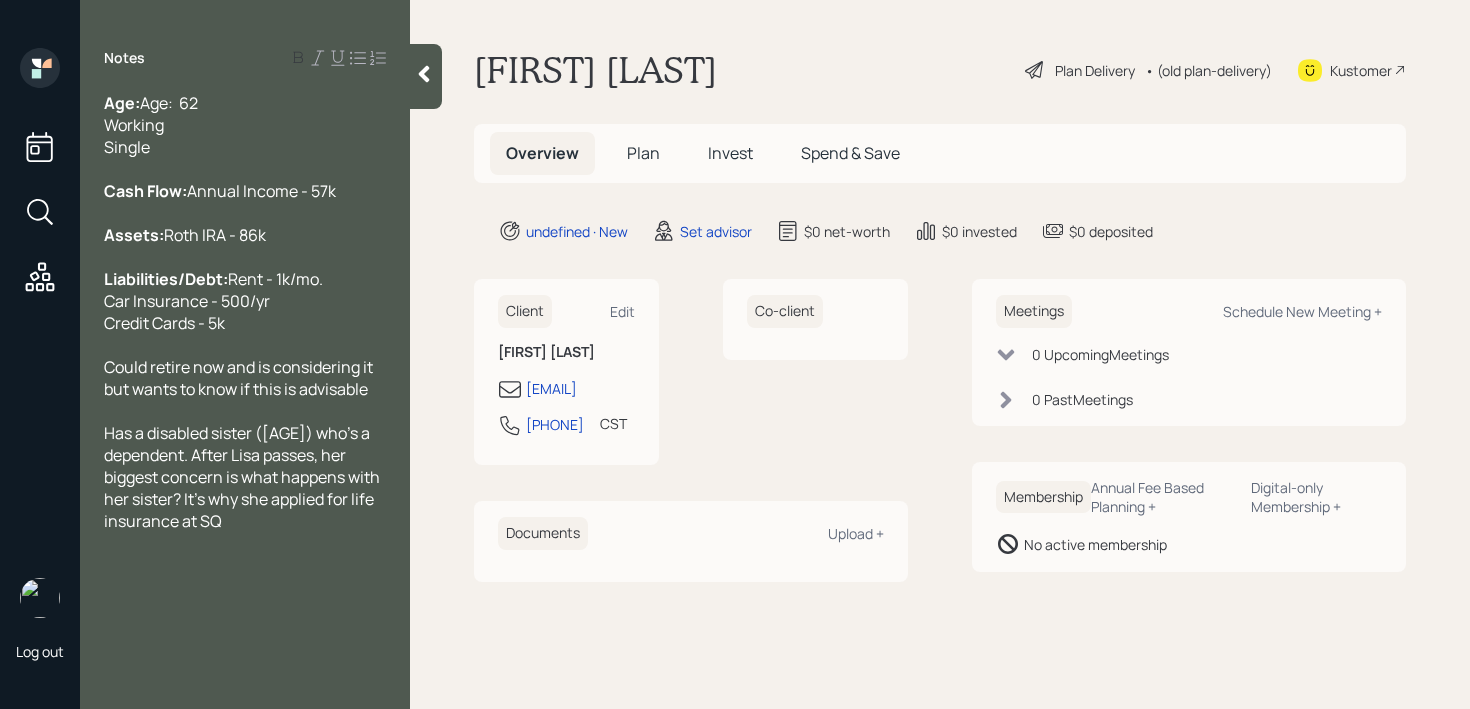 click on "Has a disabled sister ([AGE]) who's a dependent. After Lisa passes, her biggest concern is what happens with her sister? It's why she applied for life insurance at SQ" at bounding box center [245, 477] 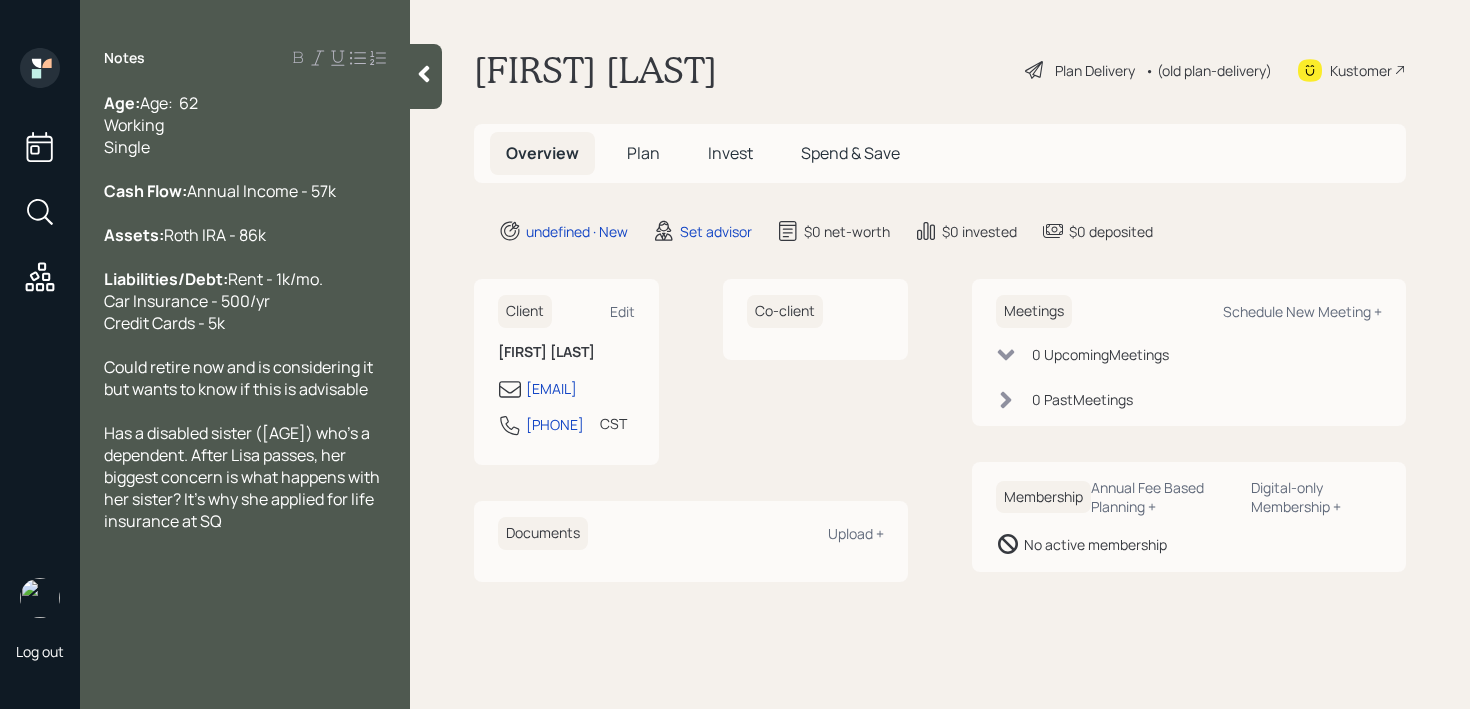 click on "Could retire now and is considering it but wants to know if this is advisable" at bounding box center (245, 378) 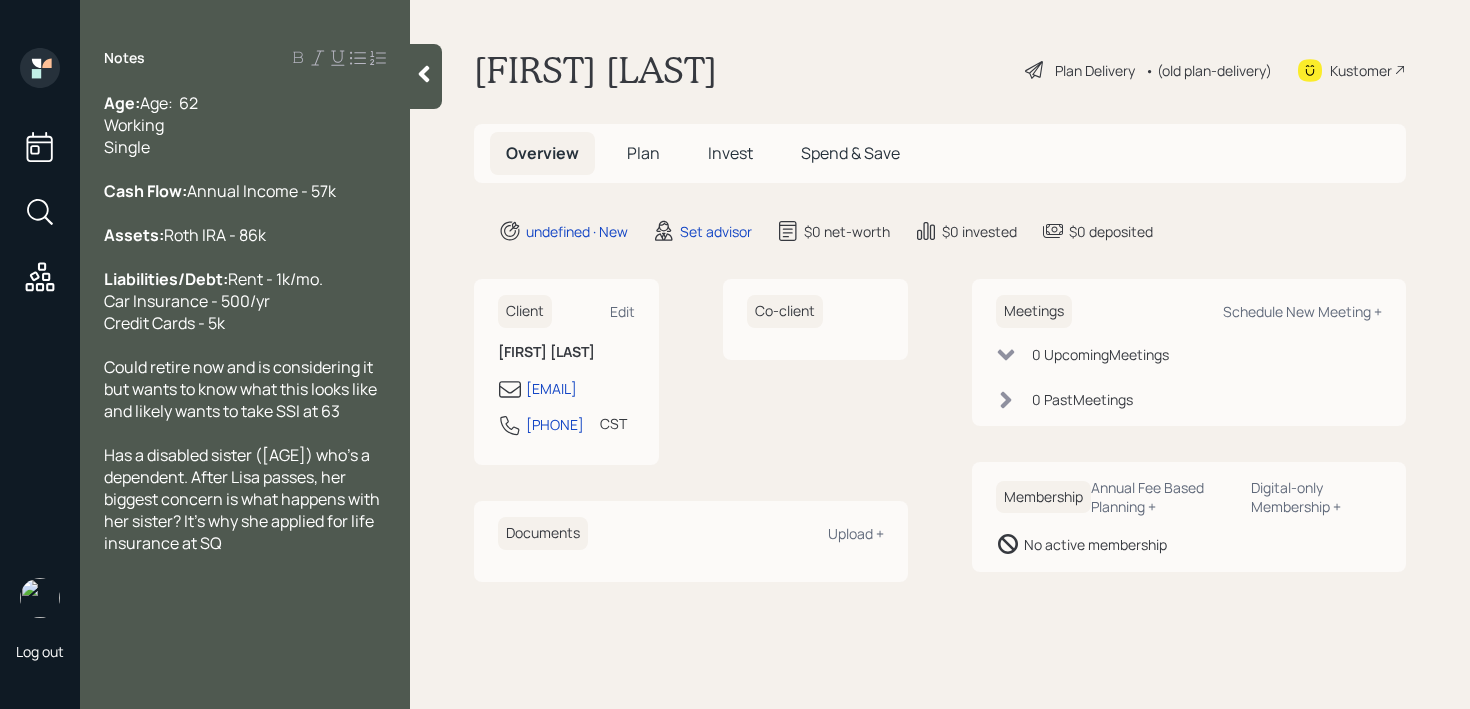 click 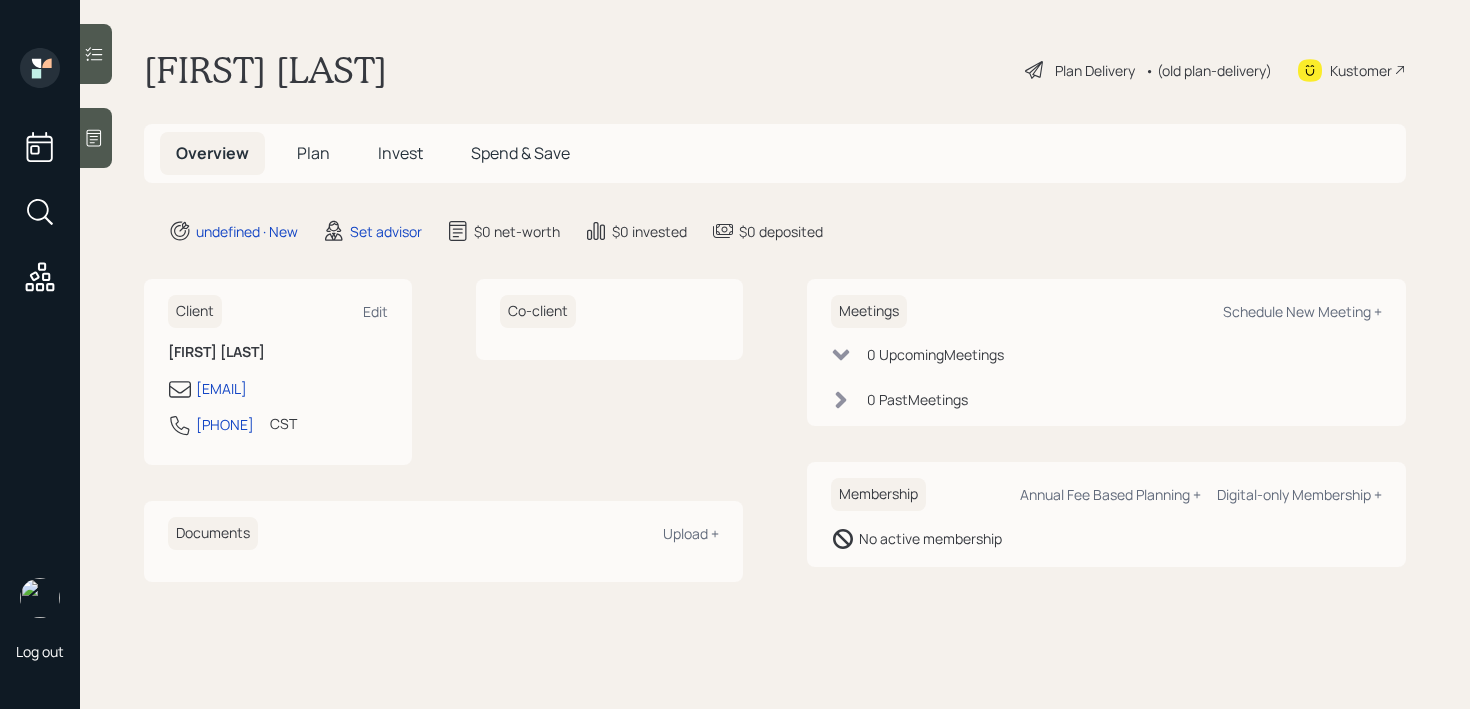 click on "[NAME] Plan Delivery • (old plan-delivery) Kustomer" at bounding box center (775, 70) 